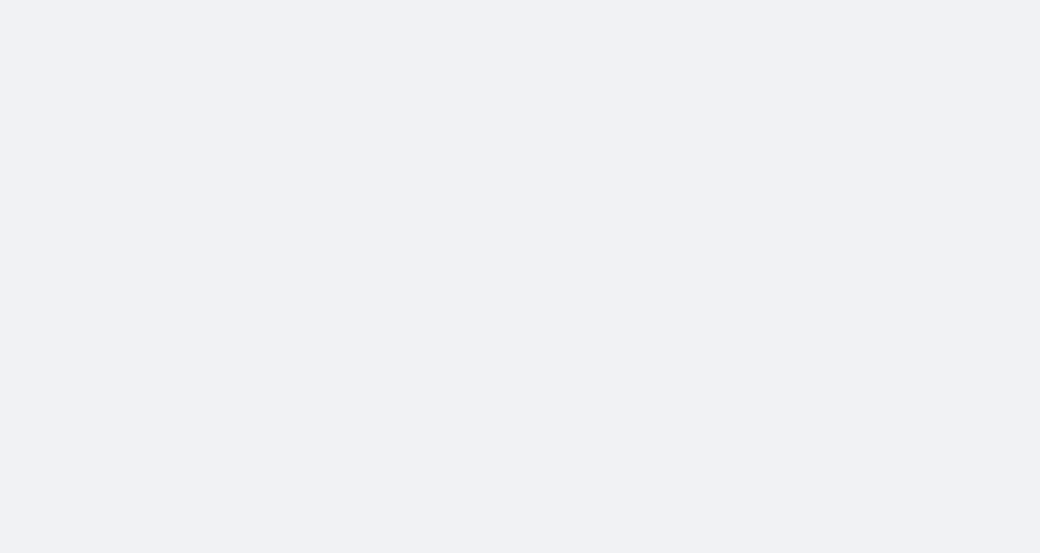 scroll, scrollTop: 0, scrollLeft: 0, axis: both 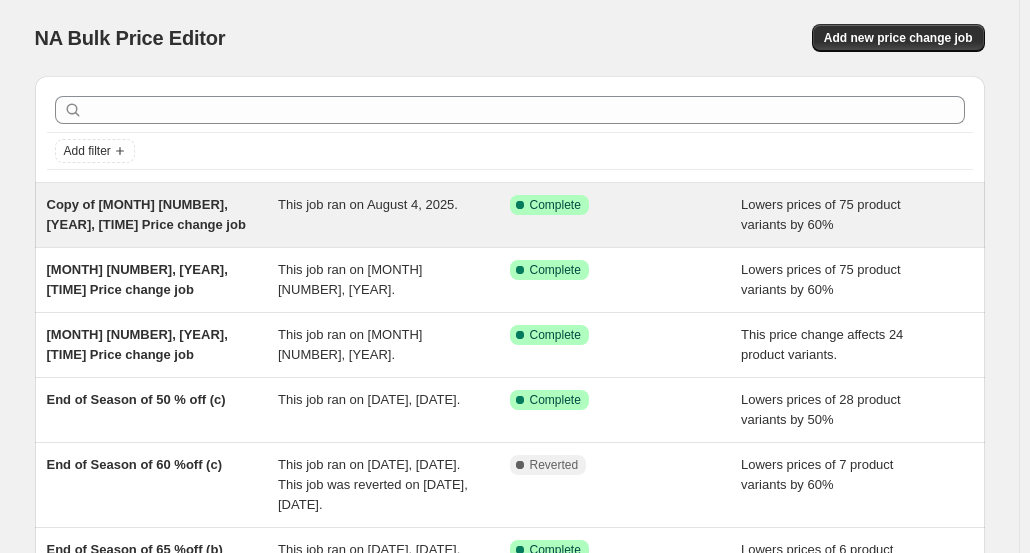 click on "Copy of [MONTH] [NUMBER], [YEAR], [TIME] Price change job" at bounding box center [146, 214] 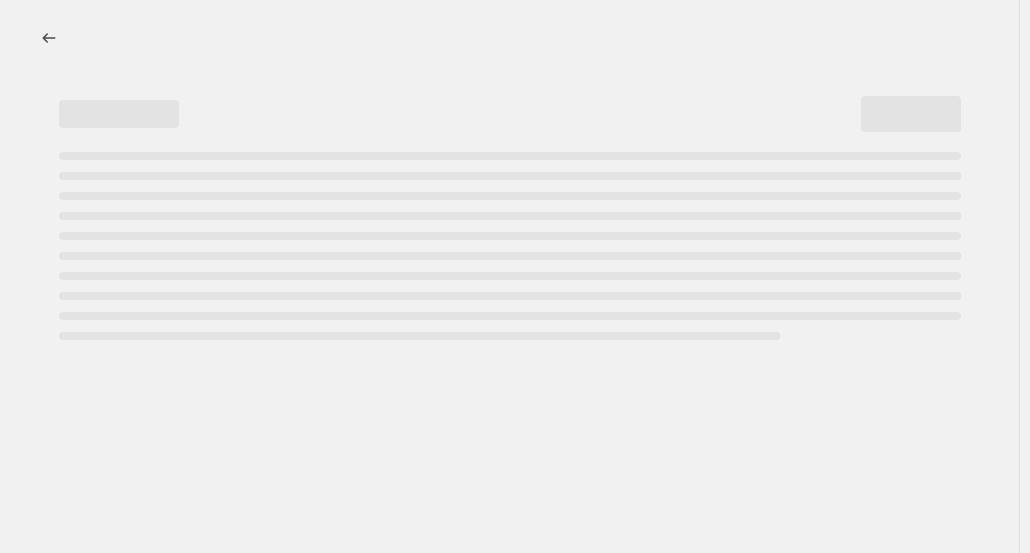 select on "percentage" 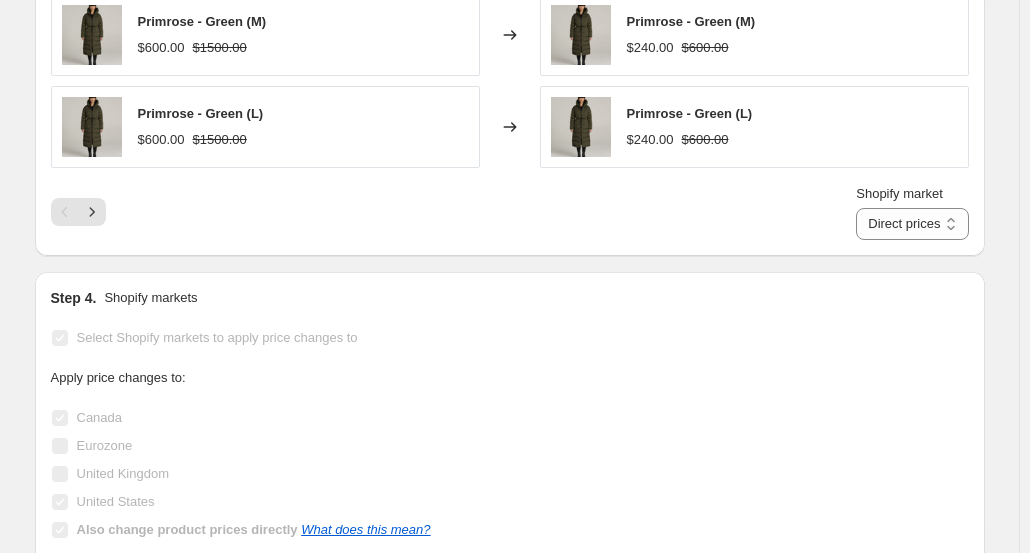scroll, scrollTop: 1780, scrollLeft: 0, axis: vertical 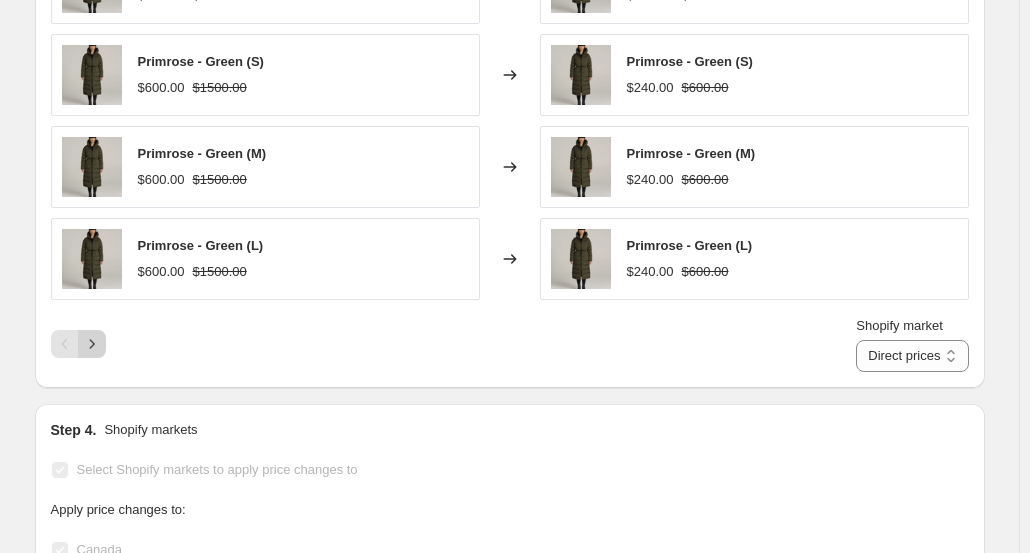 click 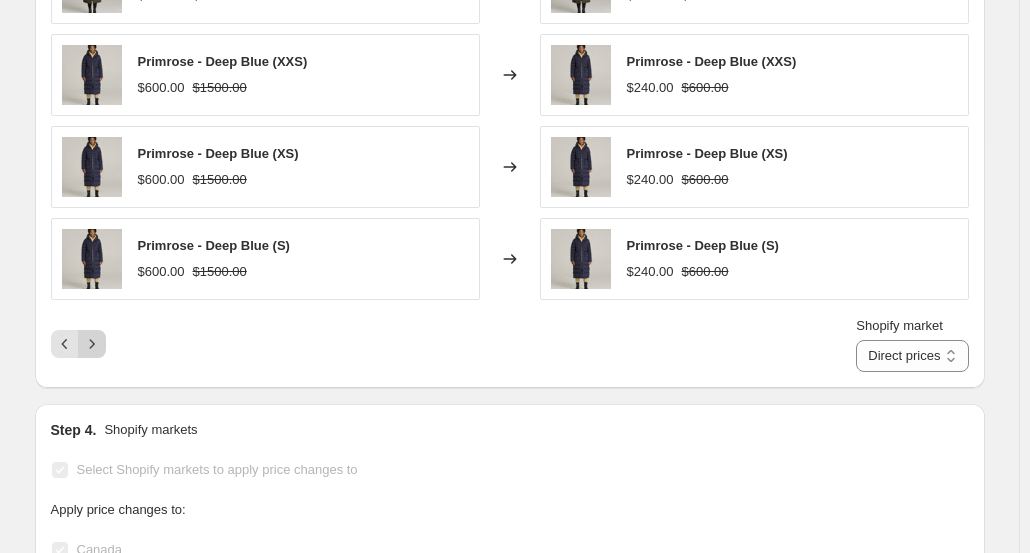 scroll, scrollTop: 1580, scrollLeft: 0, axis: vertical 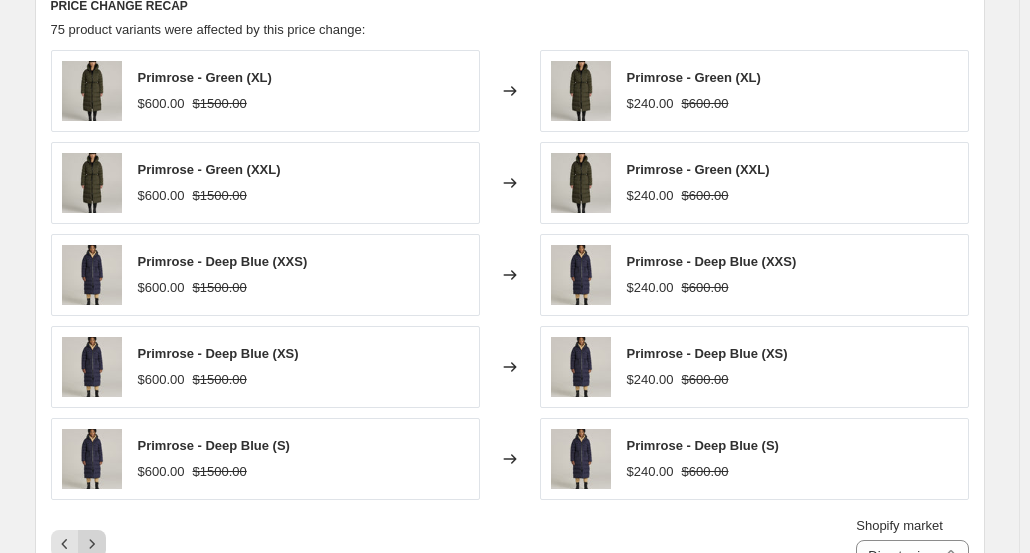 click 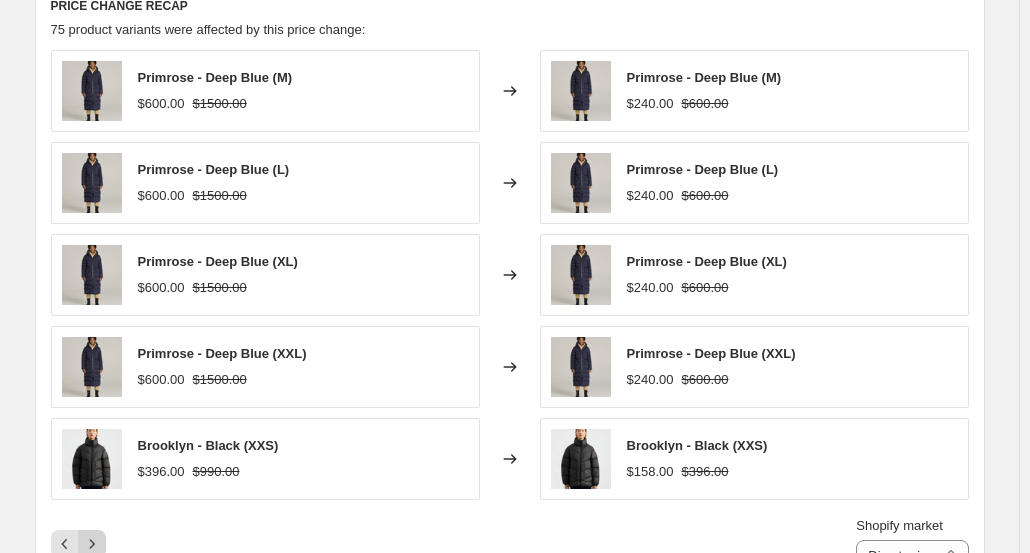 click 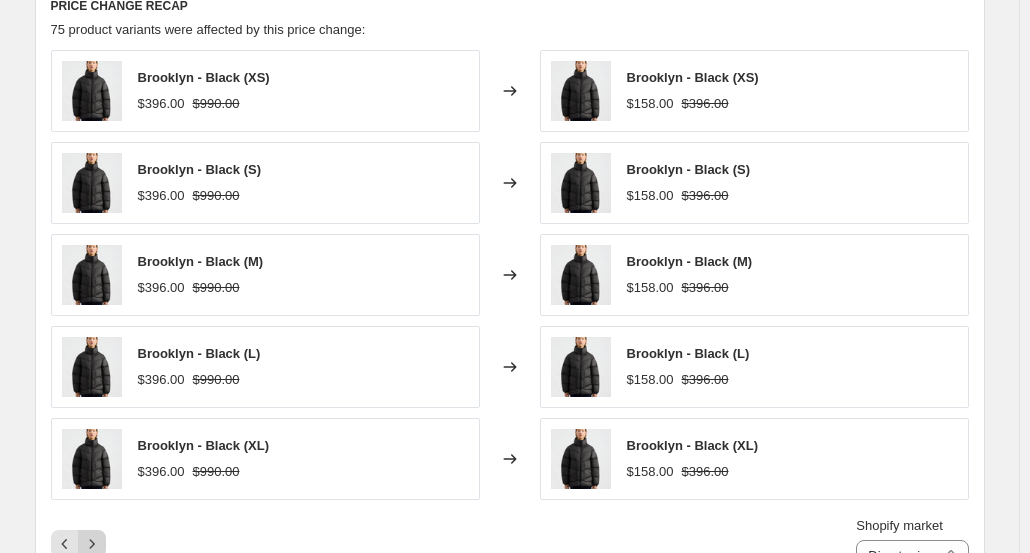 click 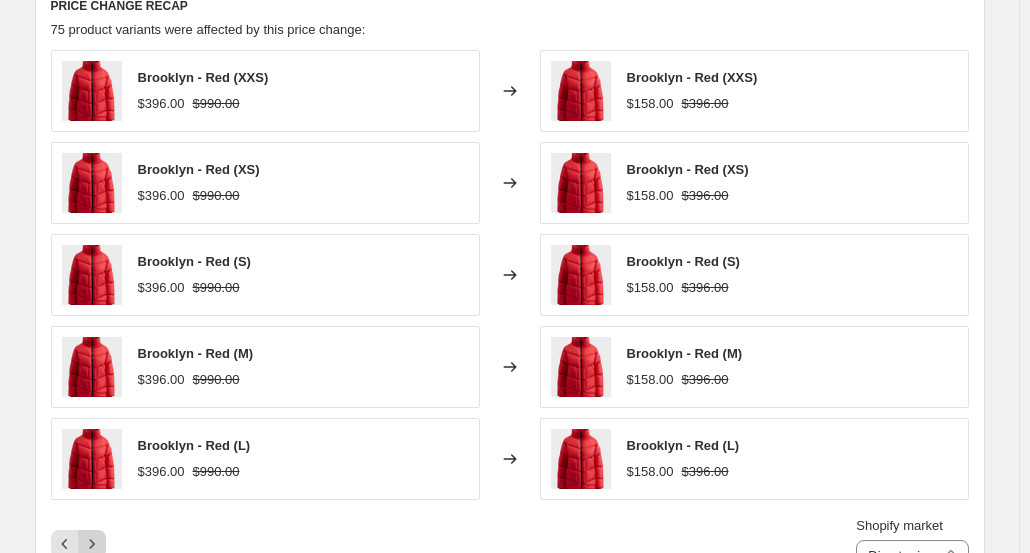click 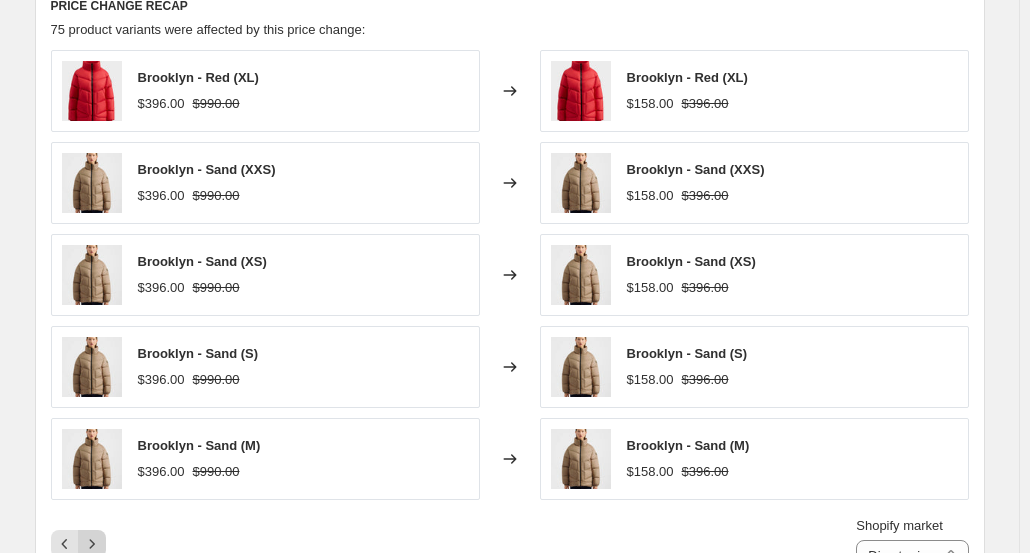 click 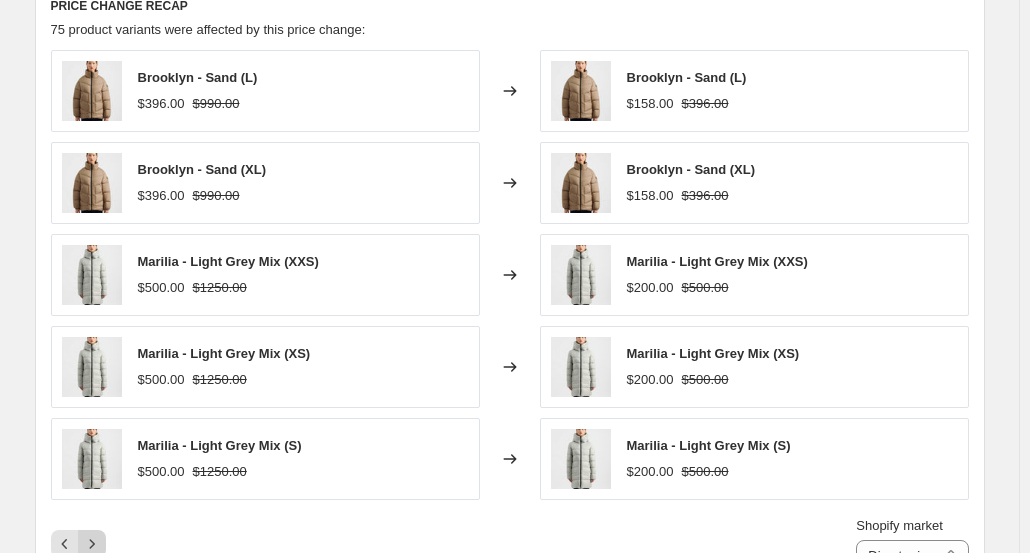 click 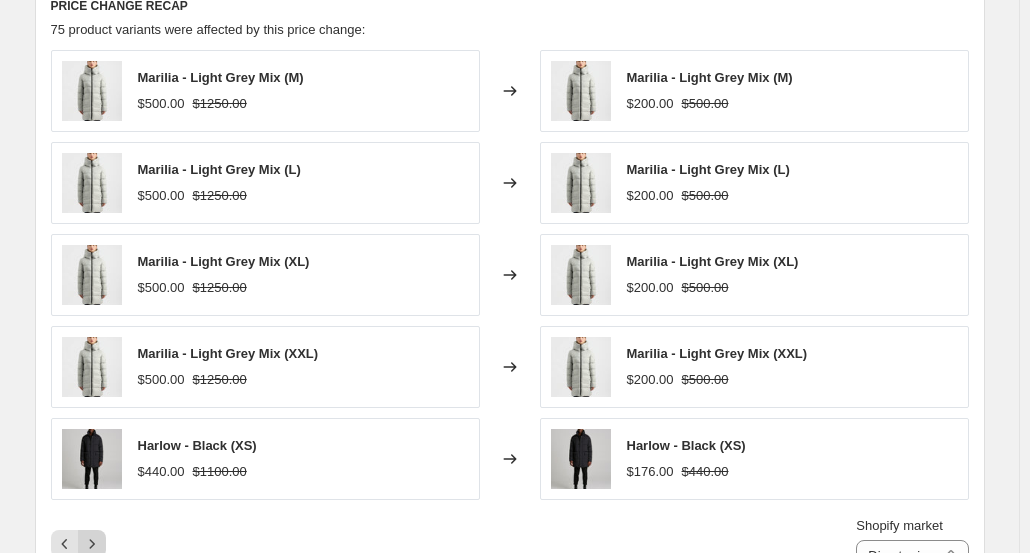click 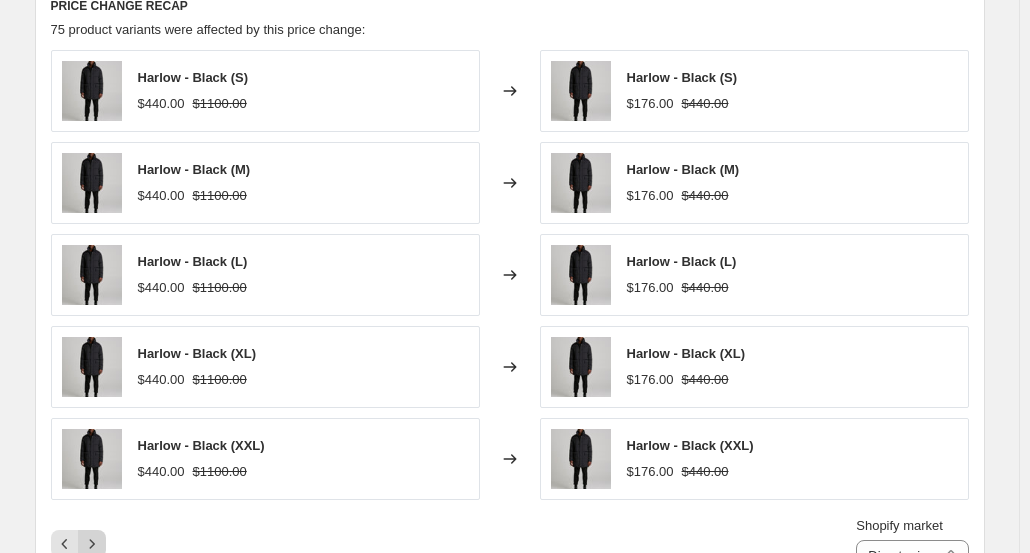 click 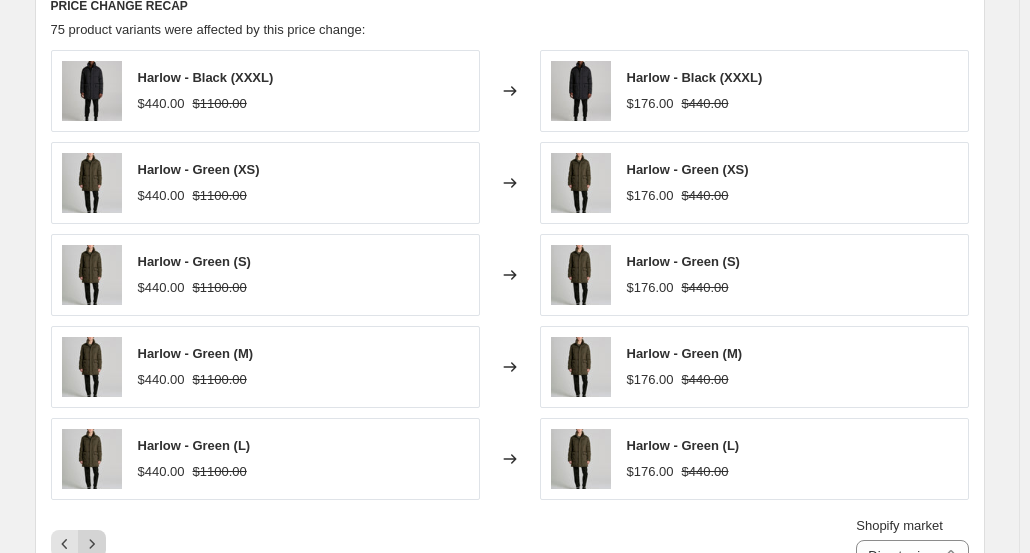 click 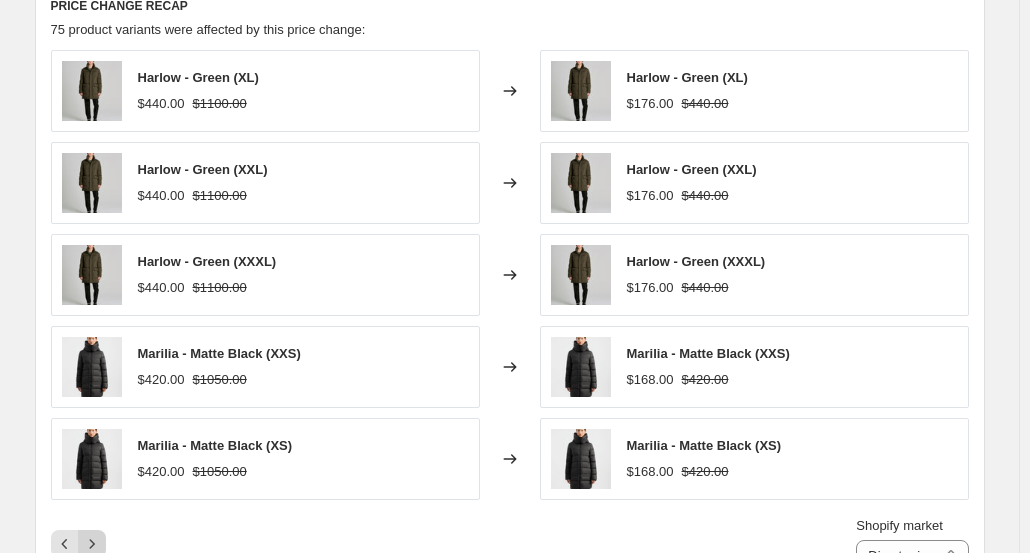 click 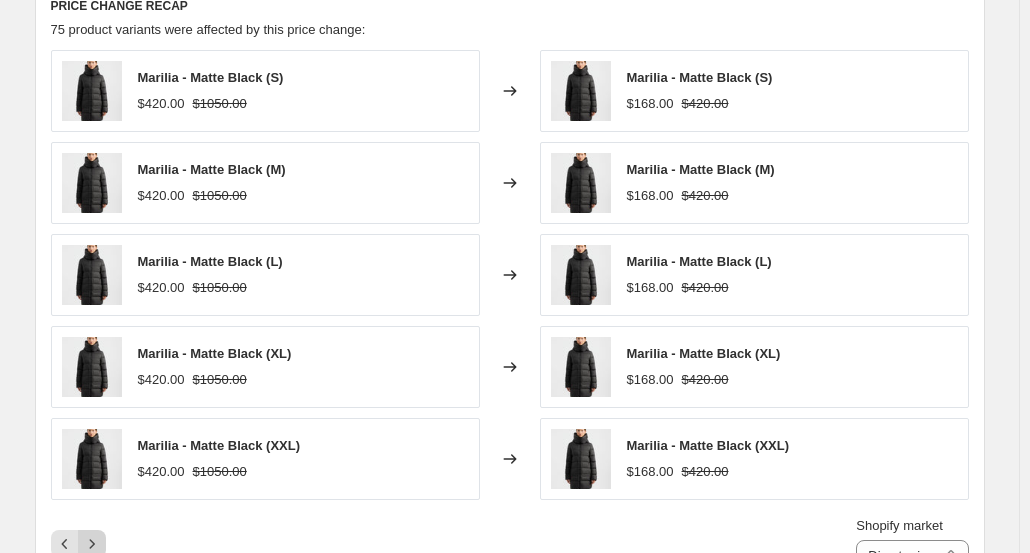 click 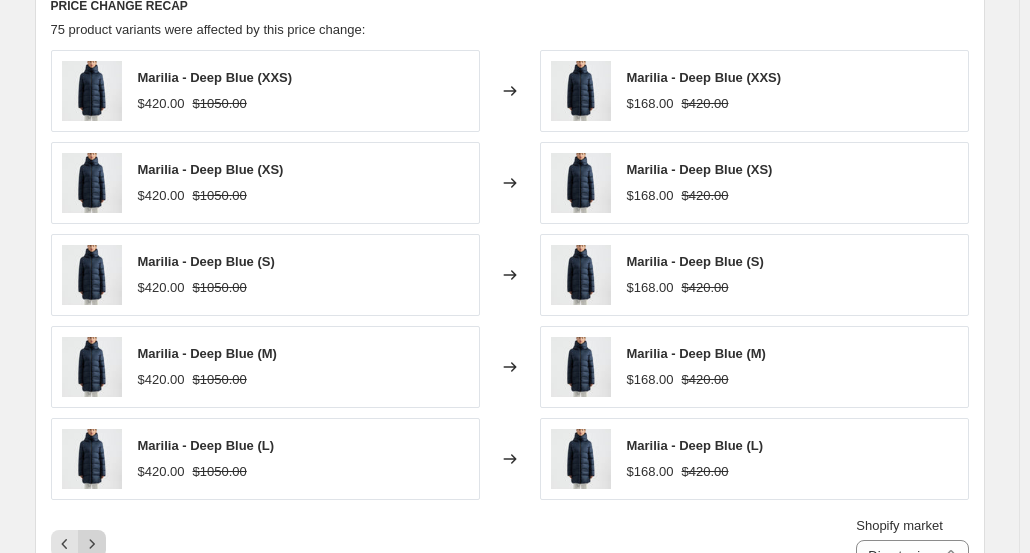 click 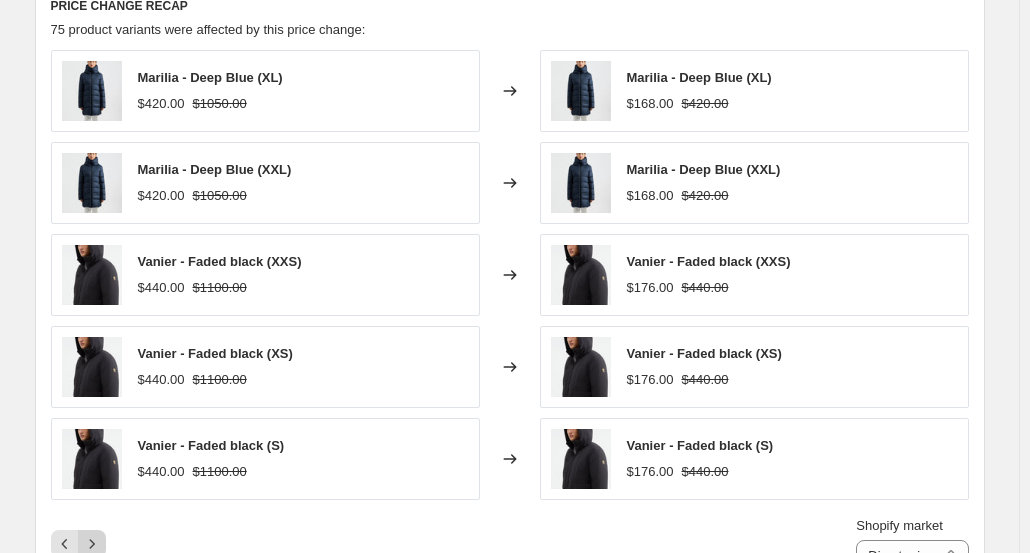 click at bounding box center (92, 544) 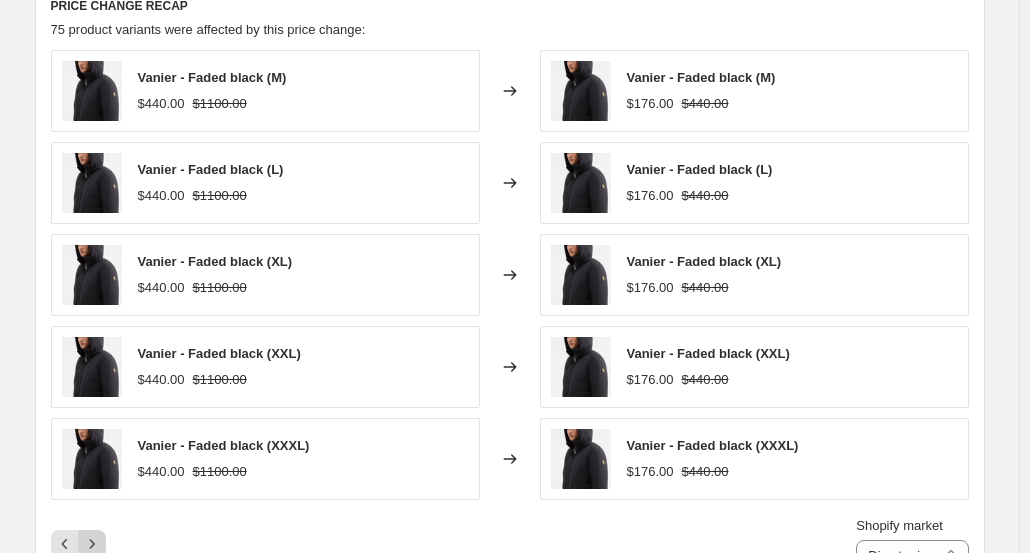 click at bounding box center (92, 544) 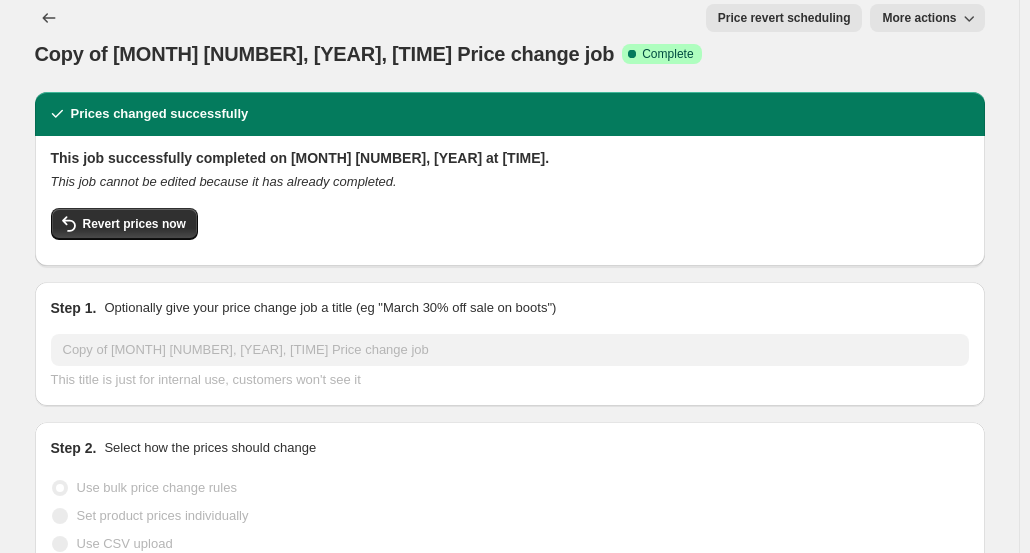 scroll, scrollTop: 0, scrollLeft: 0, axis: both 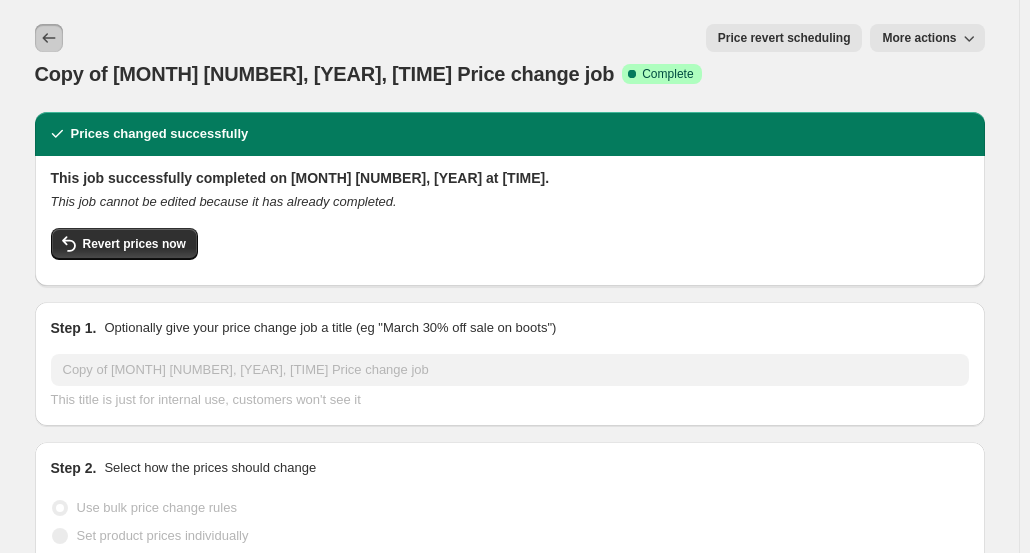click 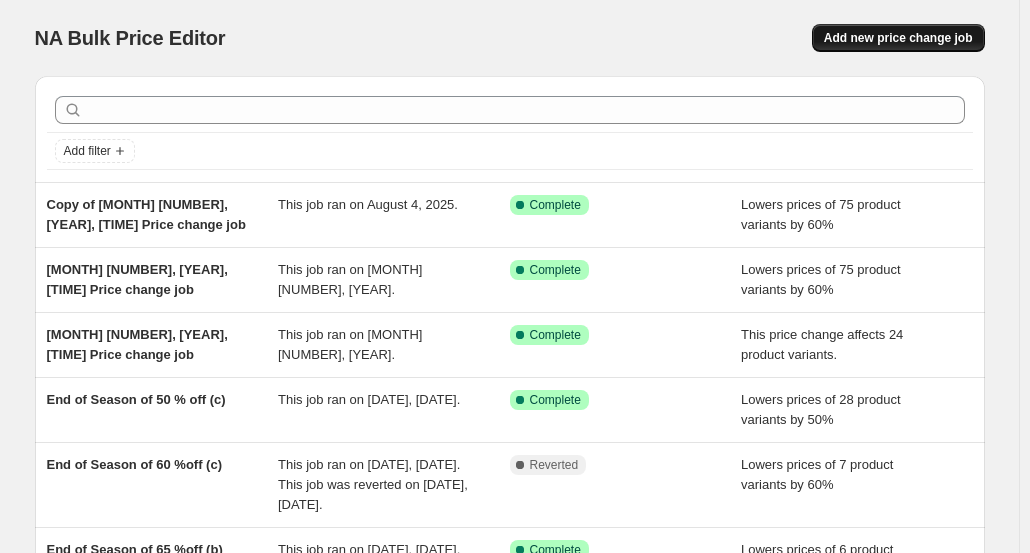 click on "Add new price change job" at bounding box center (898, 38) 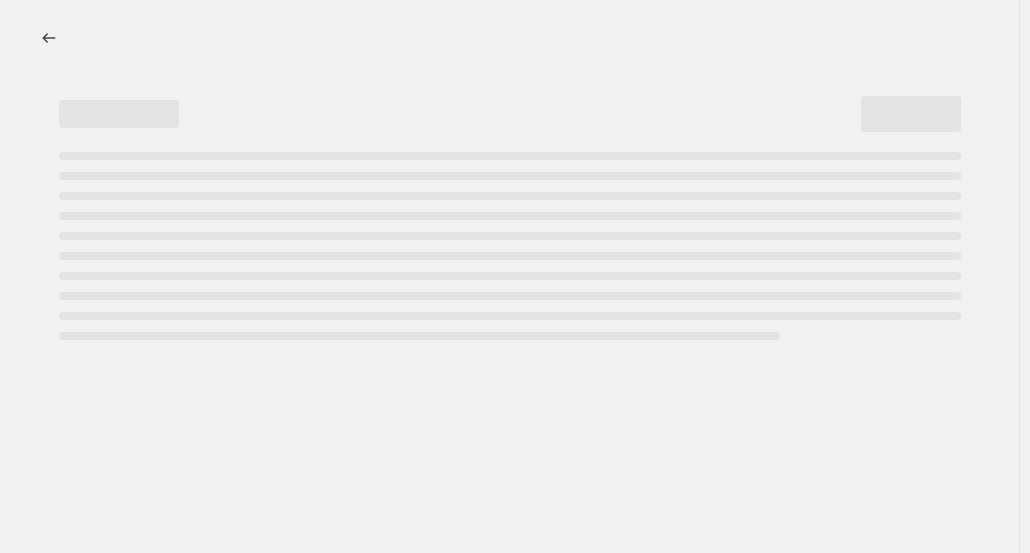 select on "percentage" 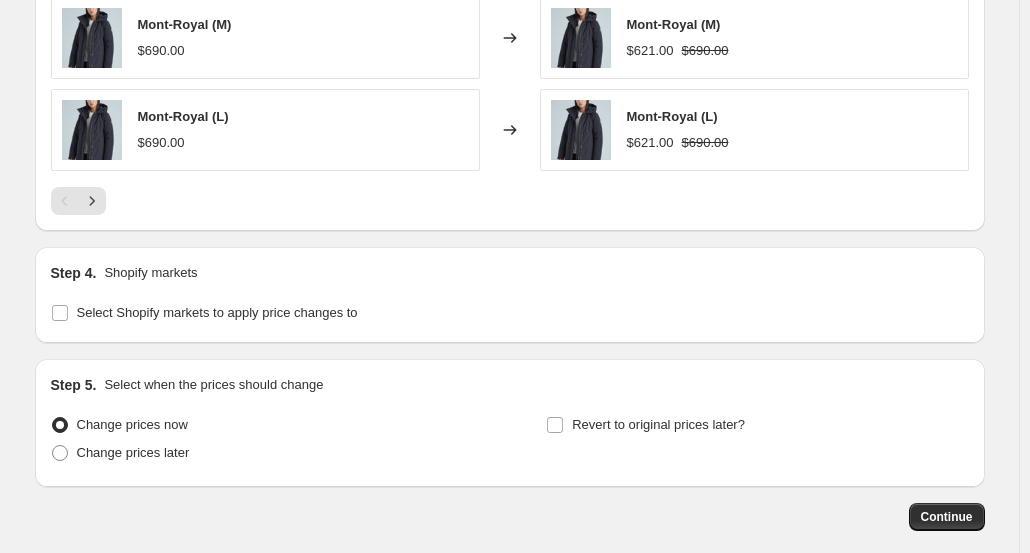 scroll, scrollTop: 1500, scrollLeft: 0, axis: vertical 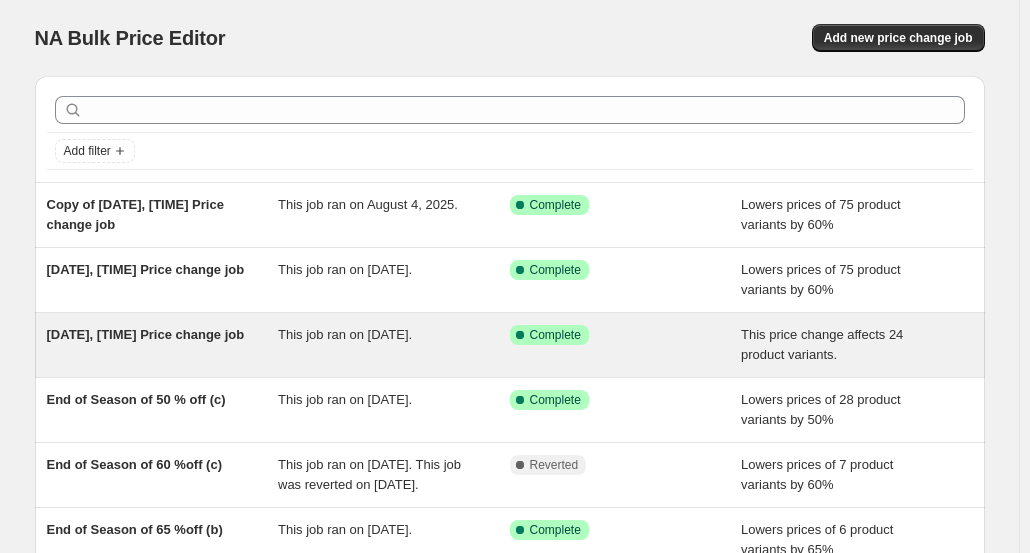 click on "[DATE], [TIME] Price change job" at bounding box center (146, 334) 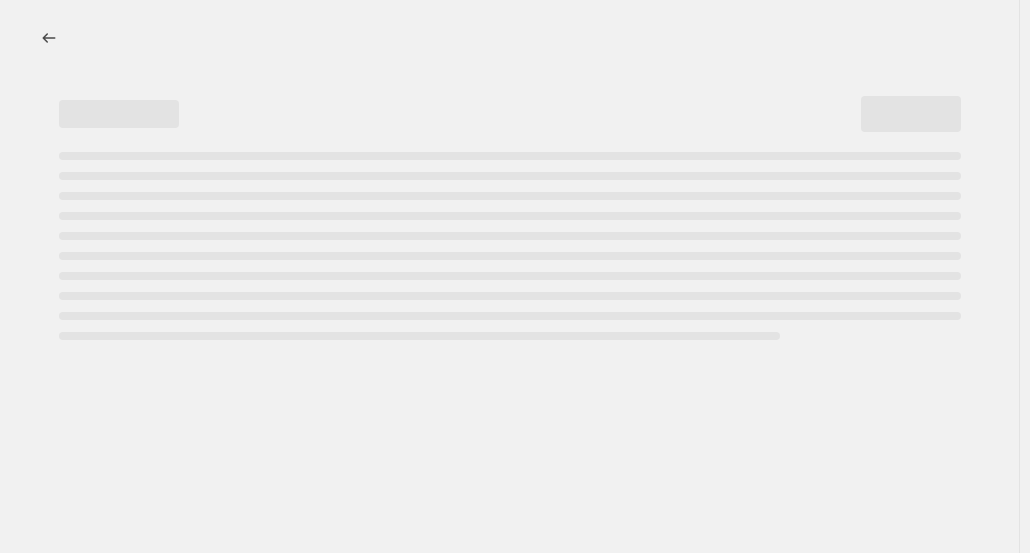 select on "ecap" 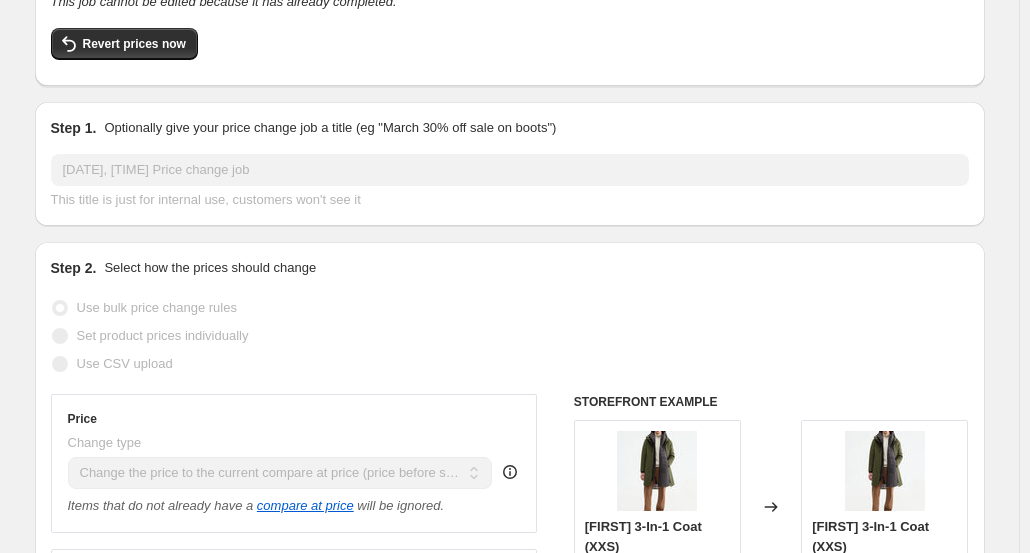scroll, scrollTop: 0, scrollLeft: 0, axis: both 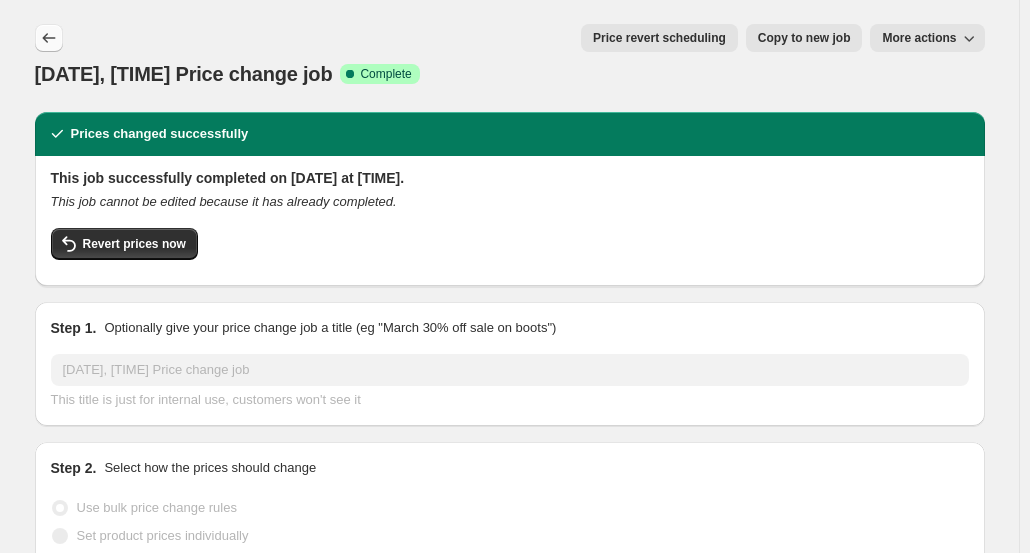 click 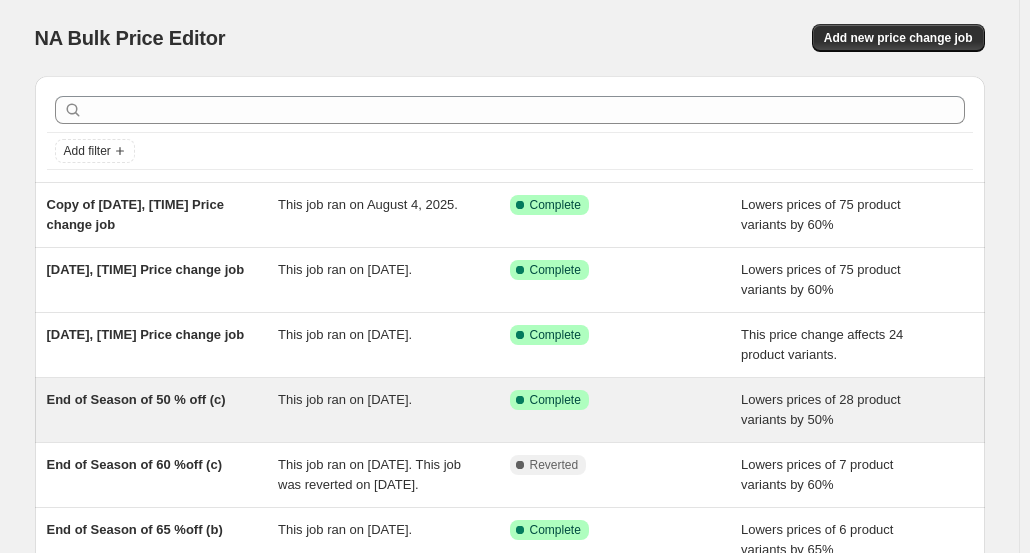 click on "End of Season of 50 % off (c)" at bounding box center [136, 399] 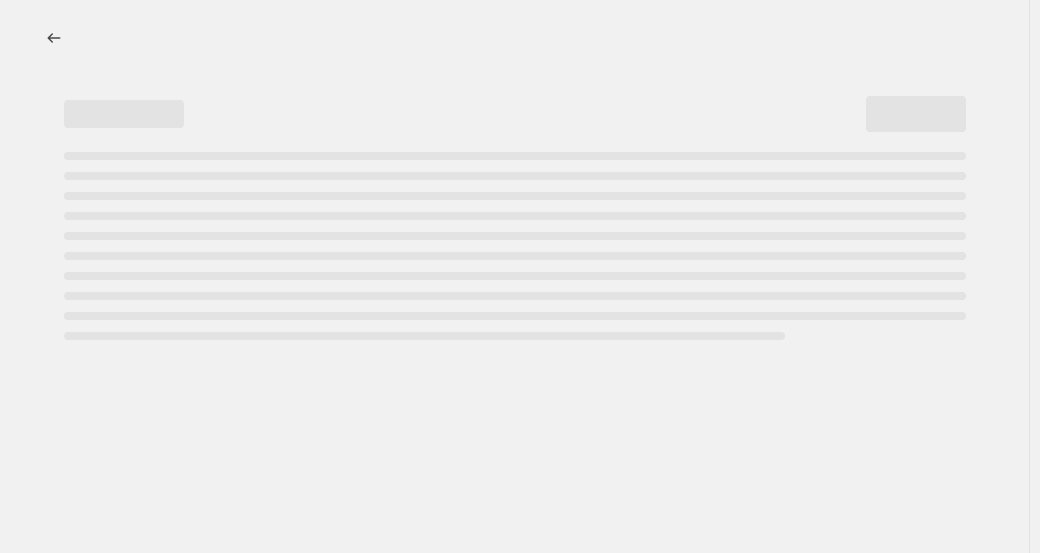 select on "percentage" 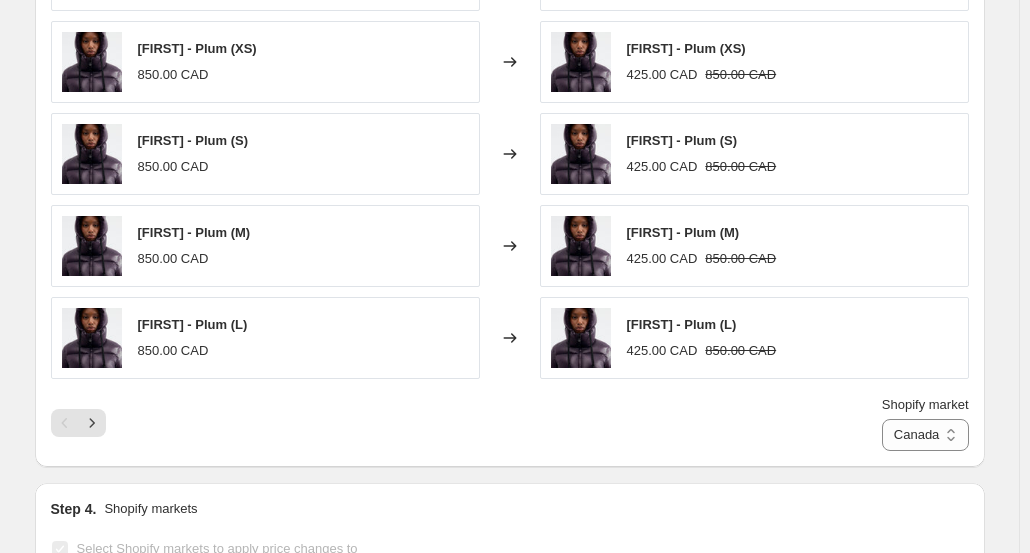 scroll, scrollTop: 1800, scrollLeft: 0, axis: vertical 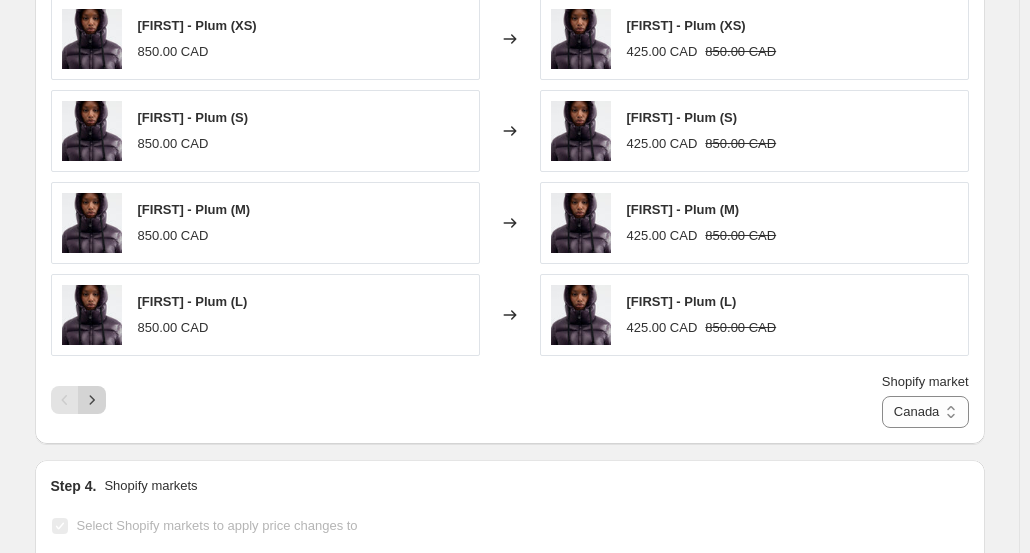 click 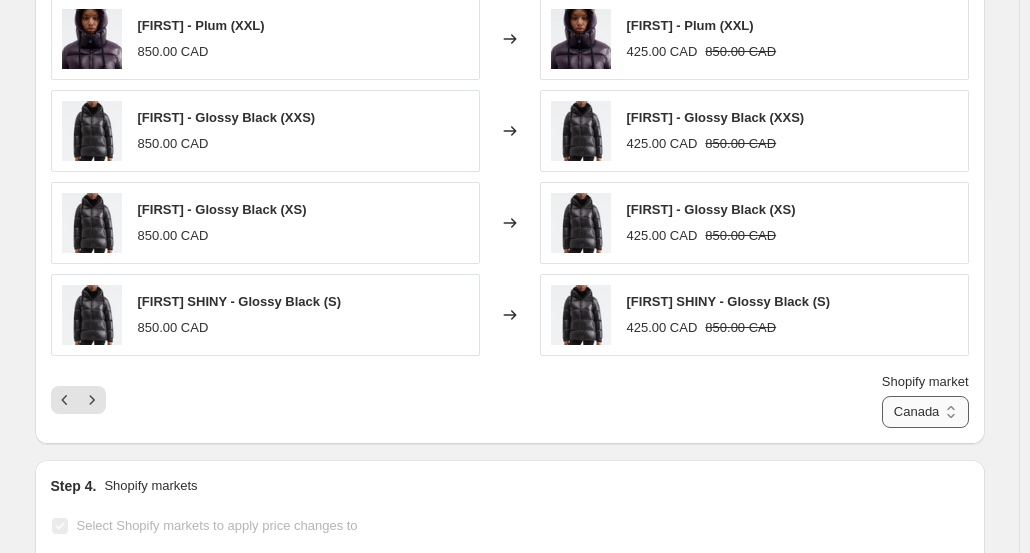 click on "Canada United States" at bounding box center [925, 412] 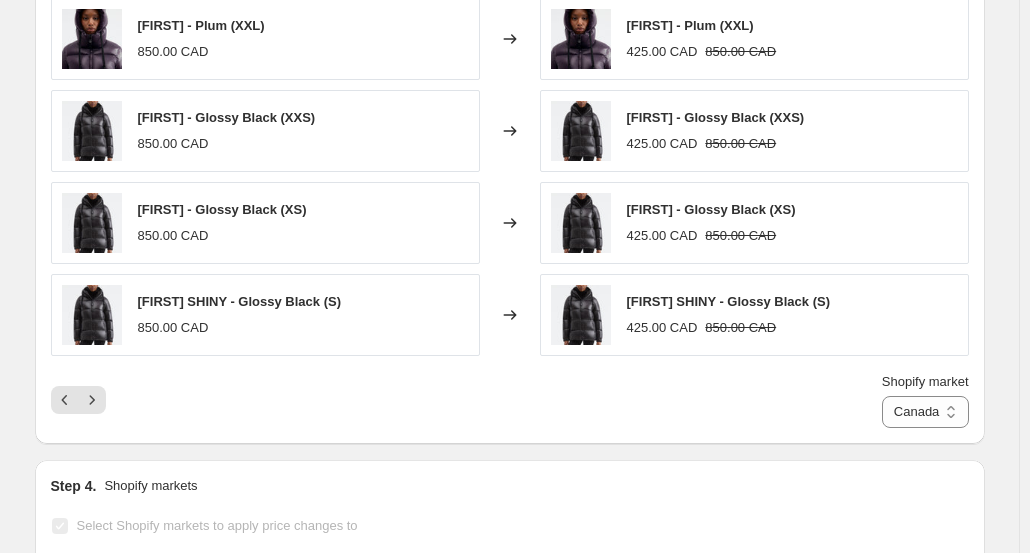 click on "Shopify market [COUNTRY] [COUNTRY] [COUNTRY]" at bounding box center (510, 400) 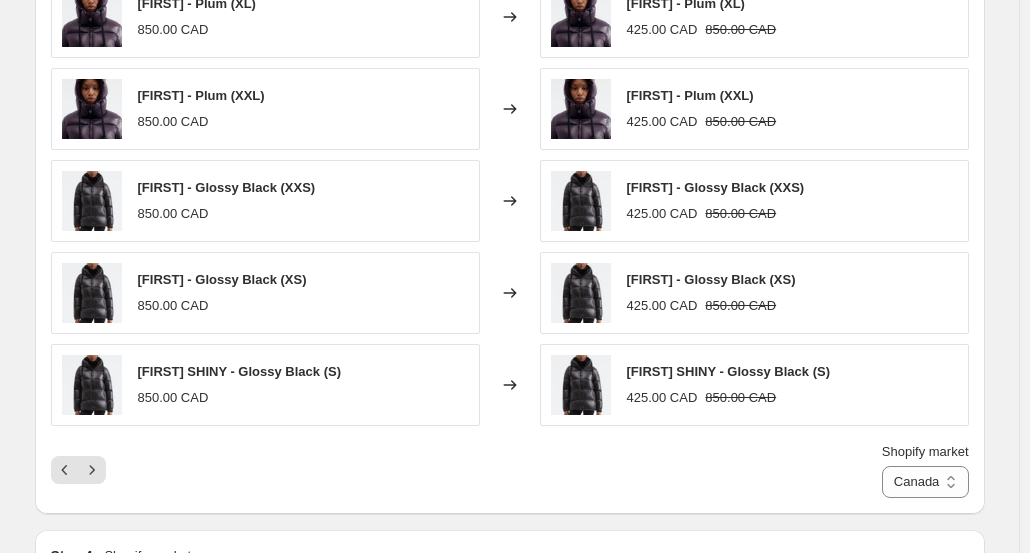 scroll, scrollTop: 1700, scrollLeft: 0, axis: vertical 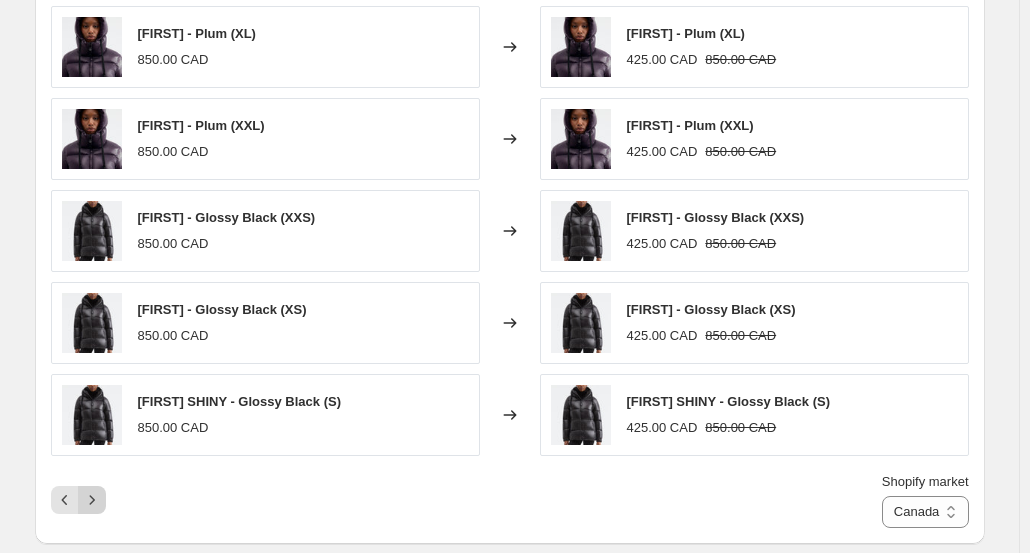 click 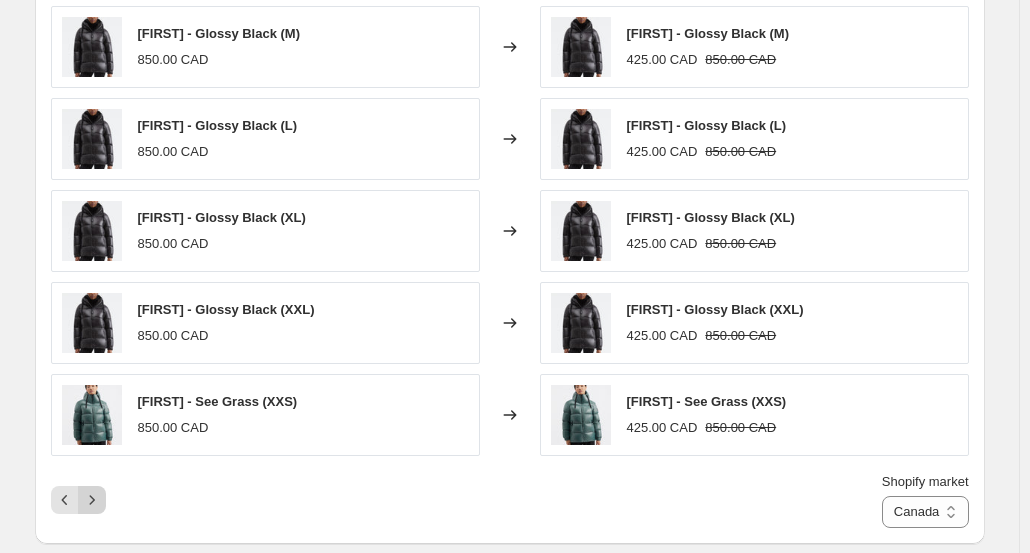 click 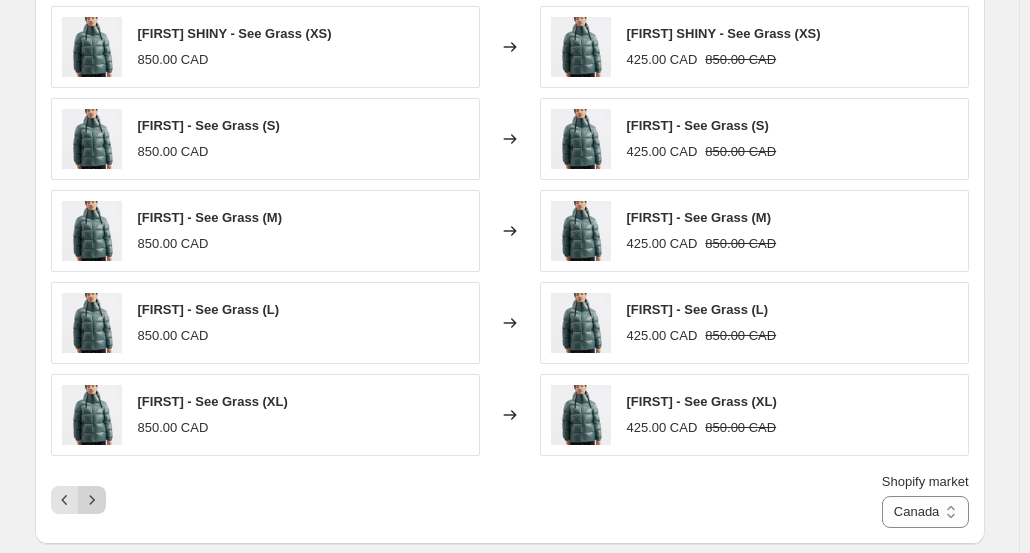 click 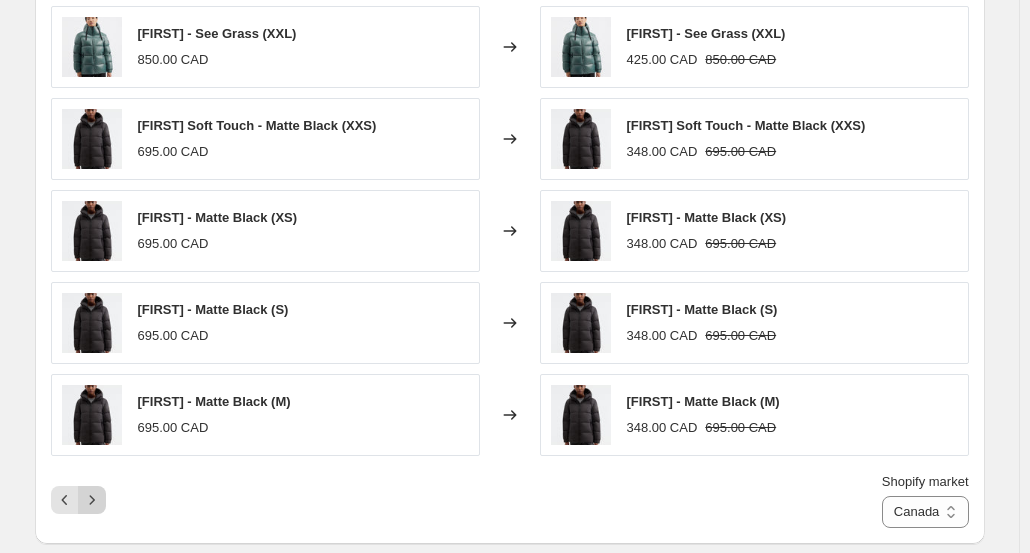 click 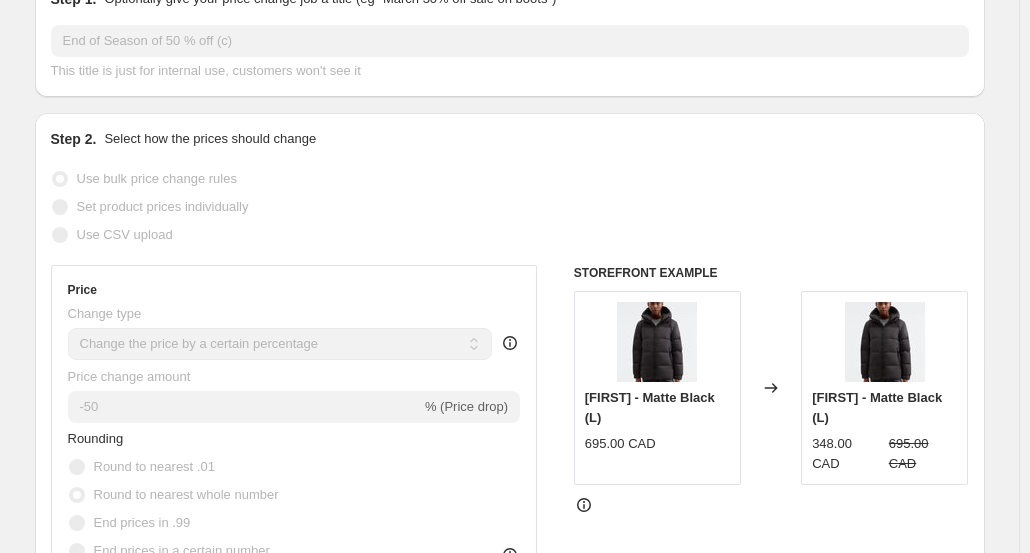 scroll, scrollTop: 0, scrollLeft: 0, axis: both 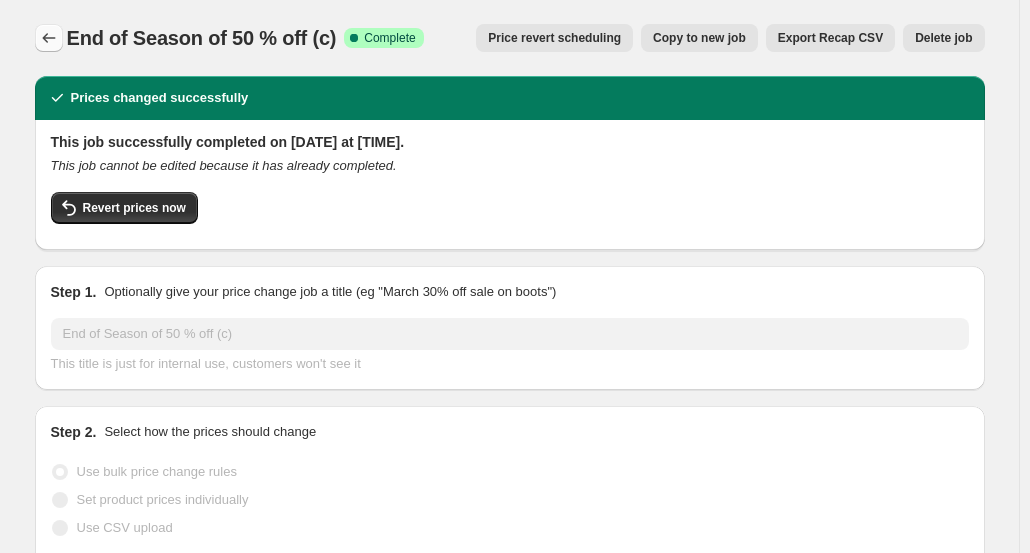 click at bounding box center [49, 38] 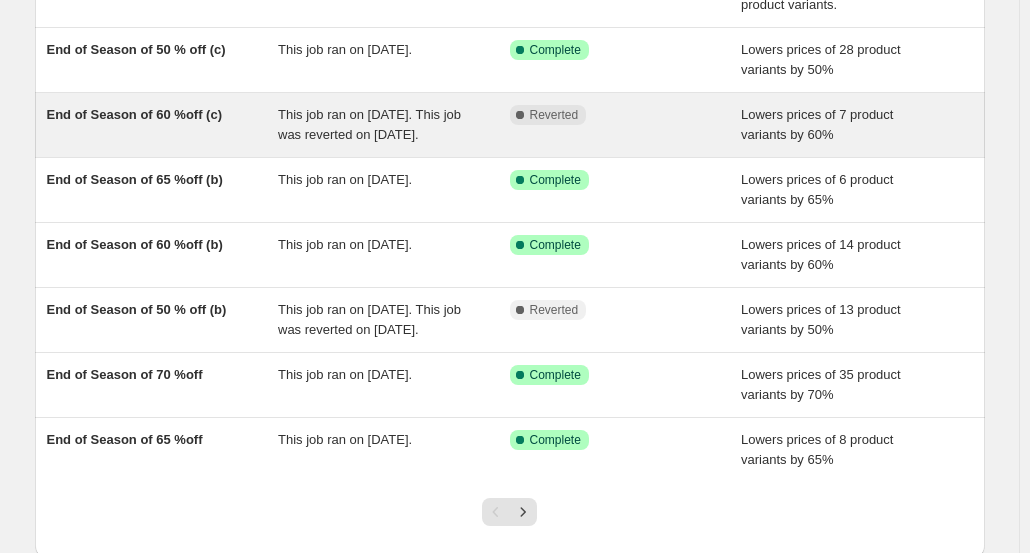 scroll, scrollTop: 400, scrollLeft: 0, axis: vertical 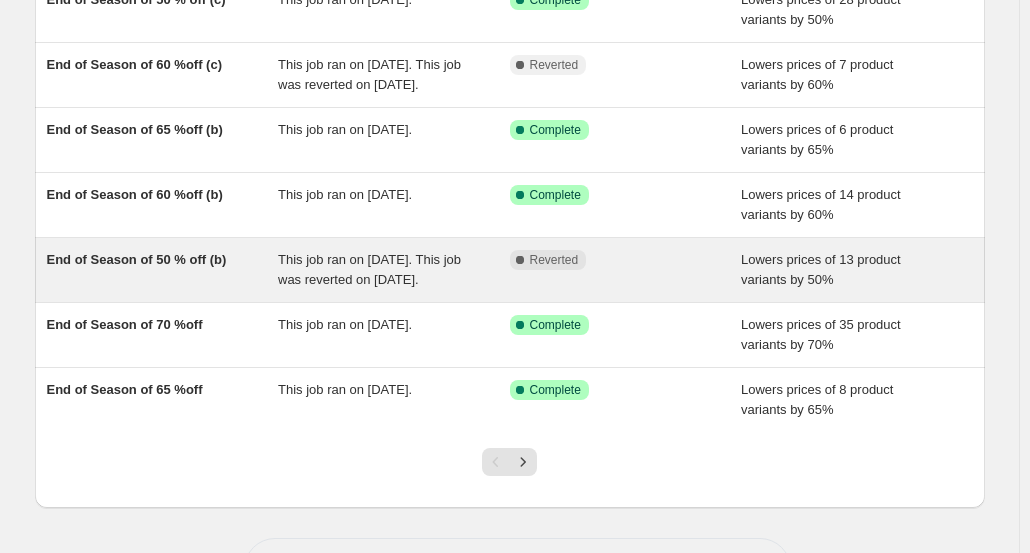 click on "End of Season of 50 % off (b)" at bounding box center [163, 270] 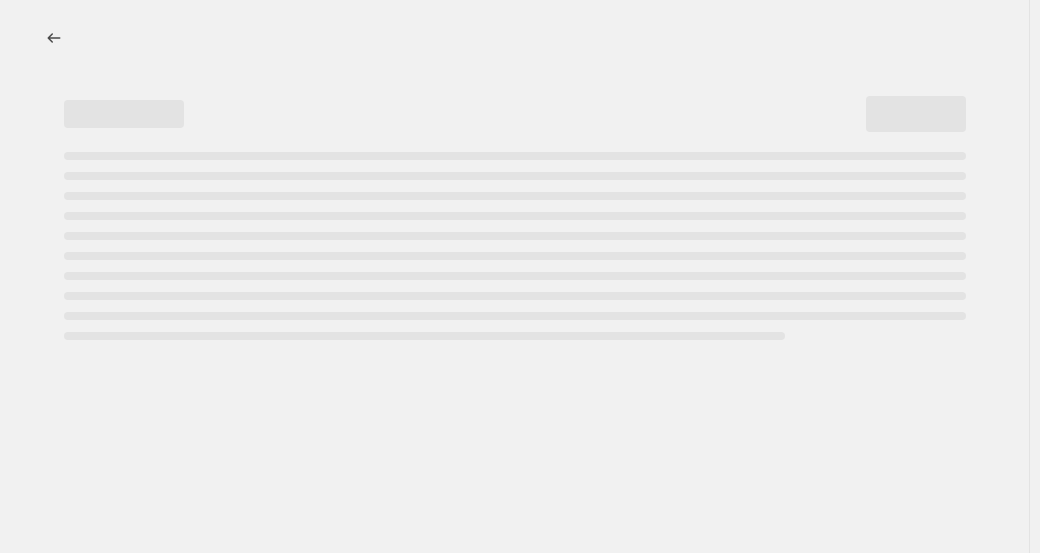 select on "percentage" 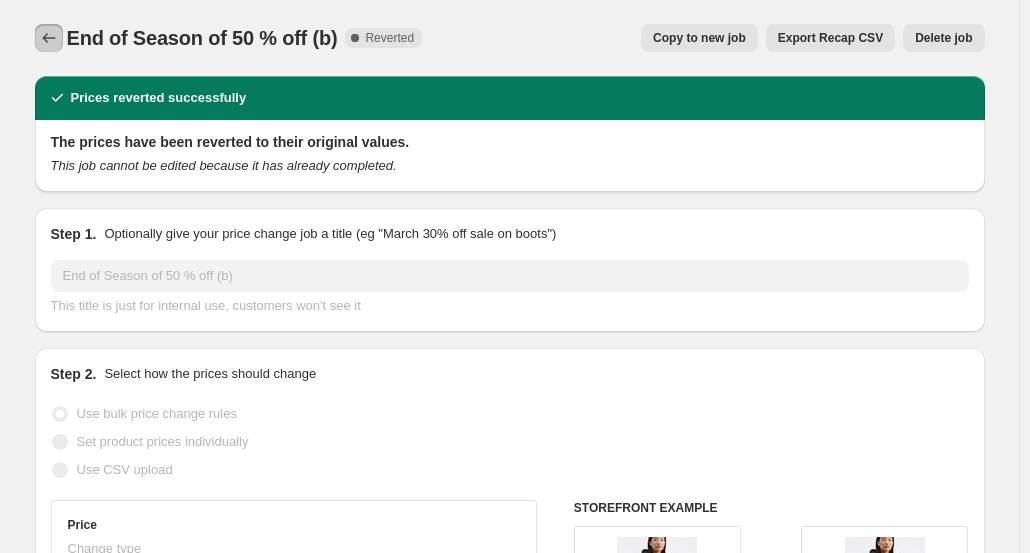 click 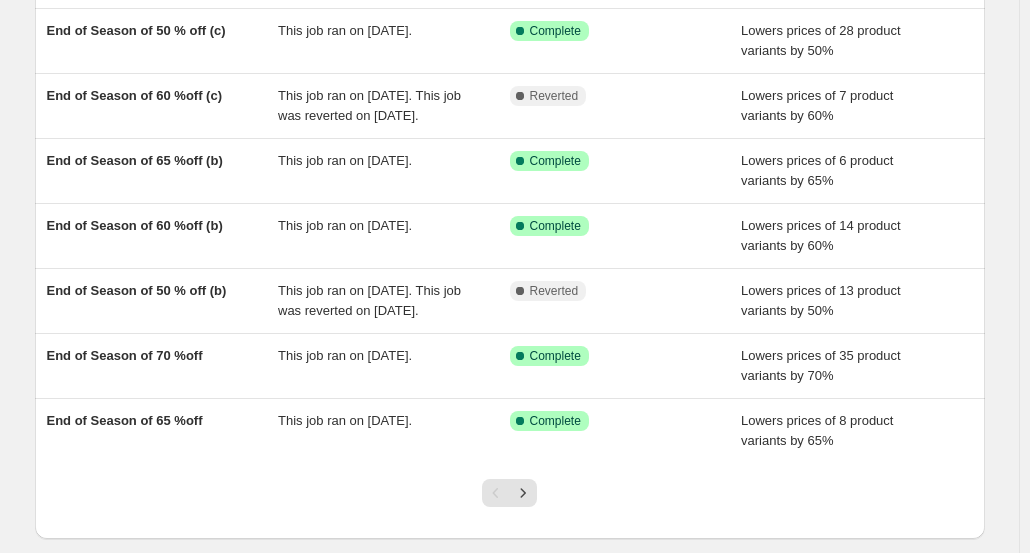 scroll, scrollTop: 500, scrollLeft: 0, axis: vertical 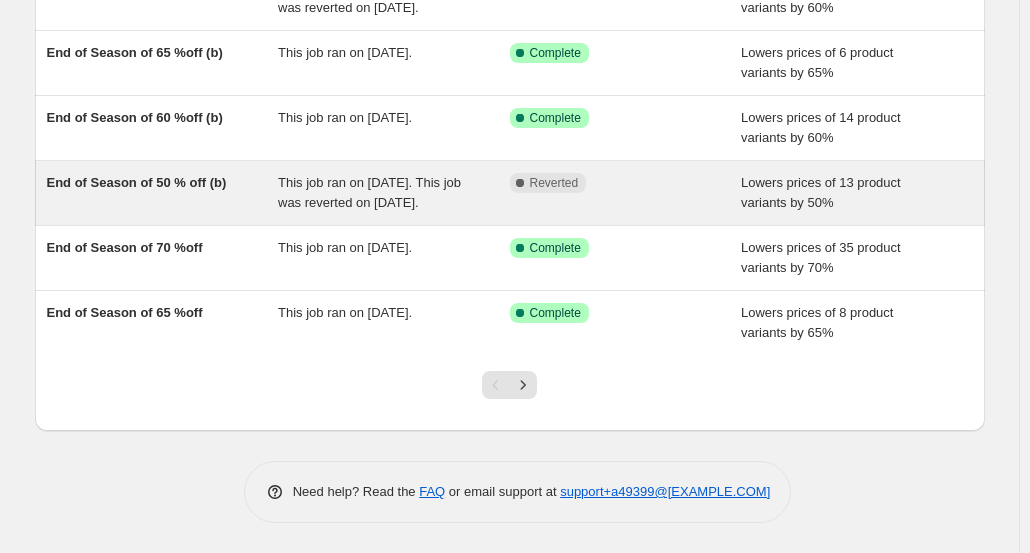 click on "End of Season of 50 % off (b)" at bounding box center (163, 193) 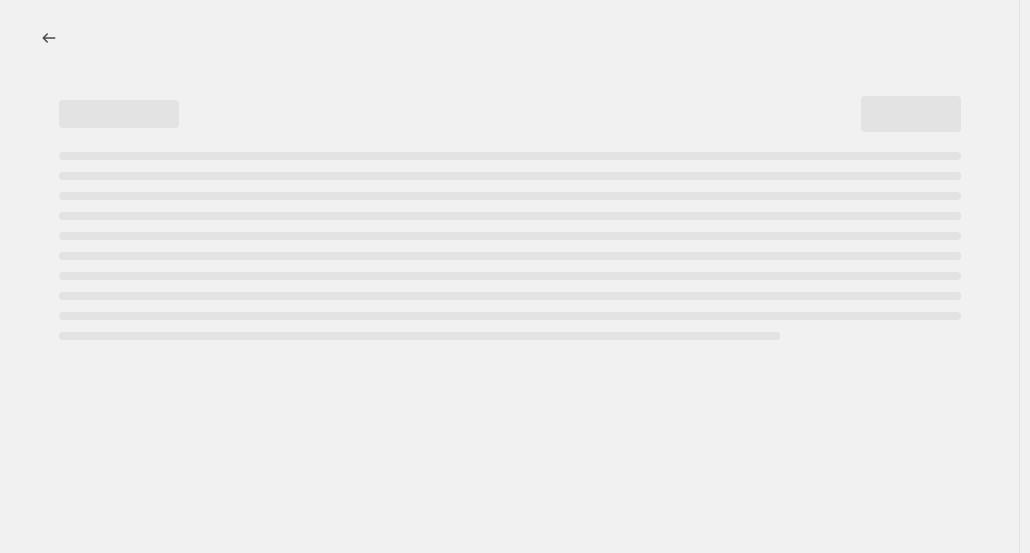 scroll, scrollTop: 0, scrollLeft: 0, axis: both 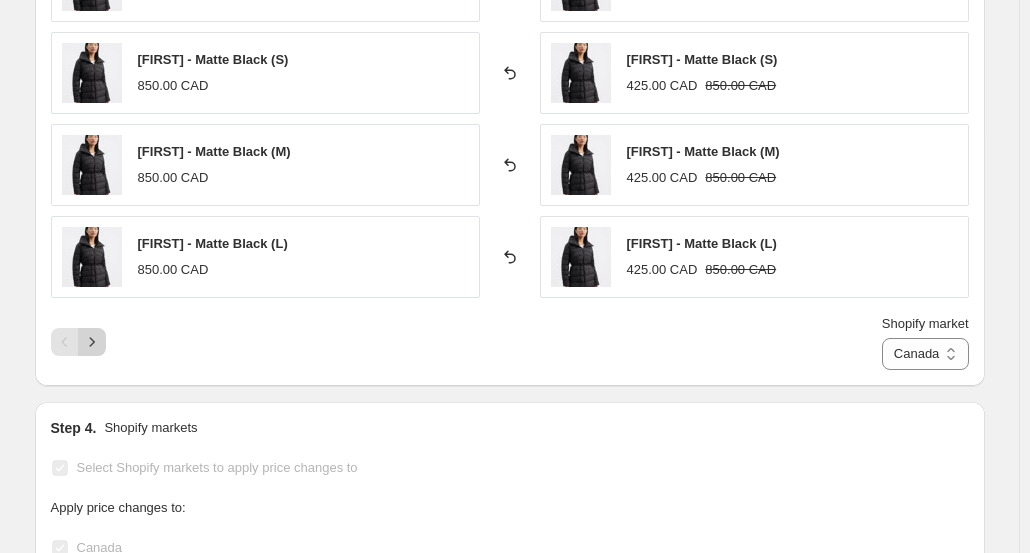 click 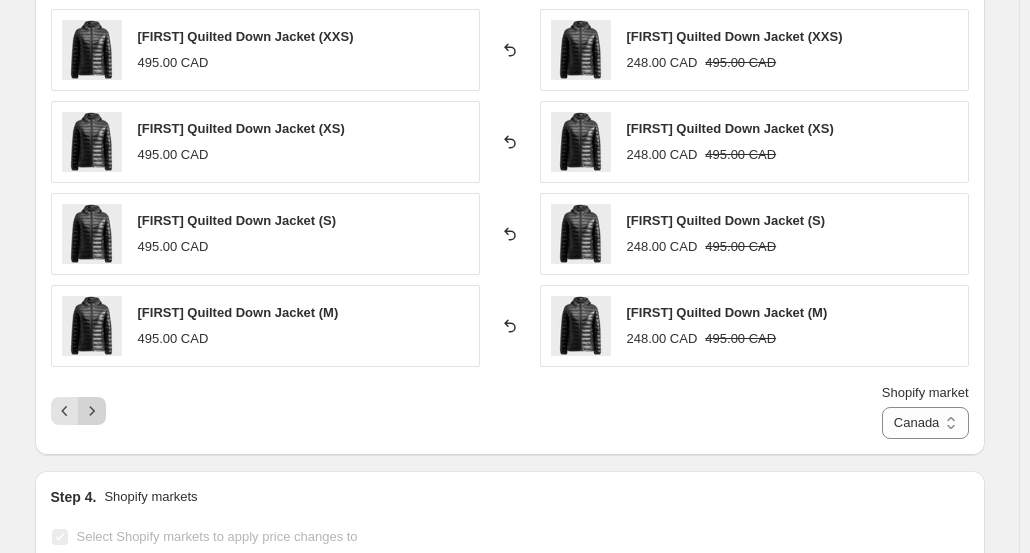 scroll, scrollTop: 1700, scrollLeft: 0, axis: vertical 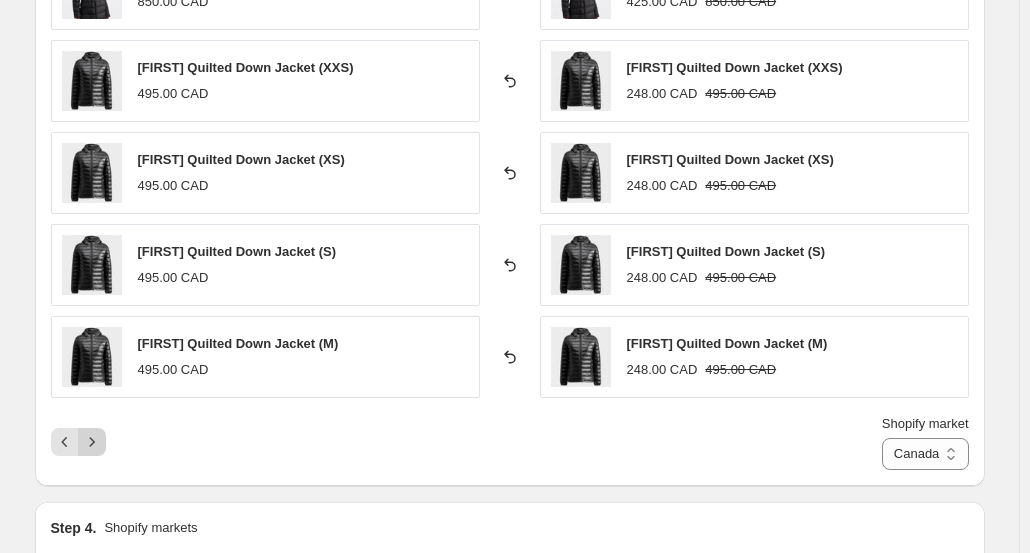 click 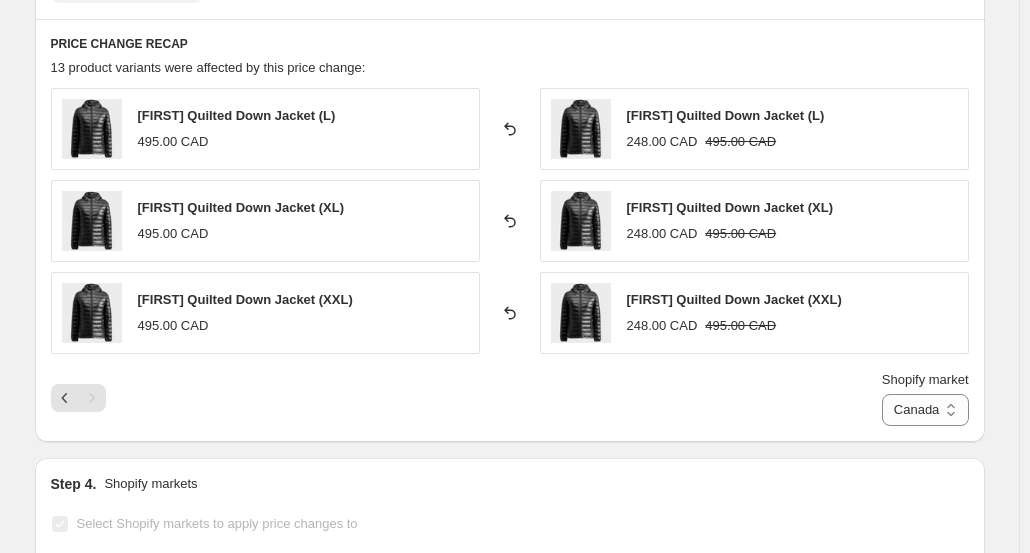 scroll, scrollTop: 1500, scrollLeft: 0, axis: vertical 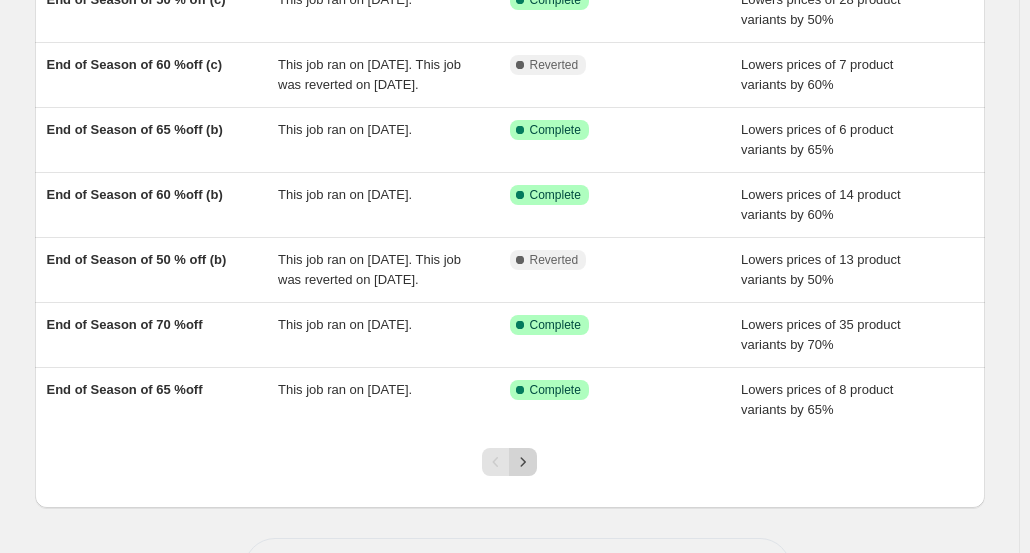 click at bounding box center [523, 462] 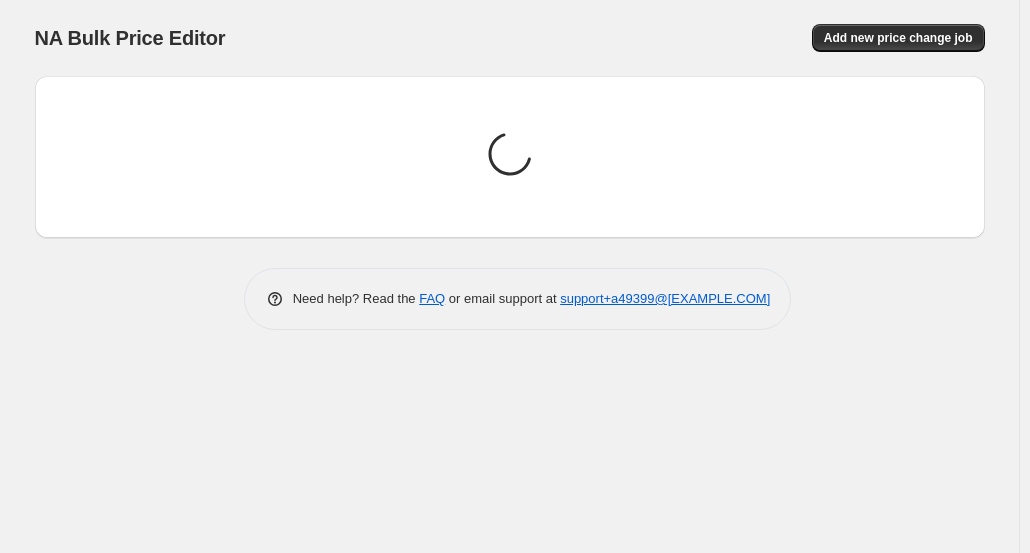 scroll, scrollTop: 0, scrollLeft: 0, axis: both 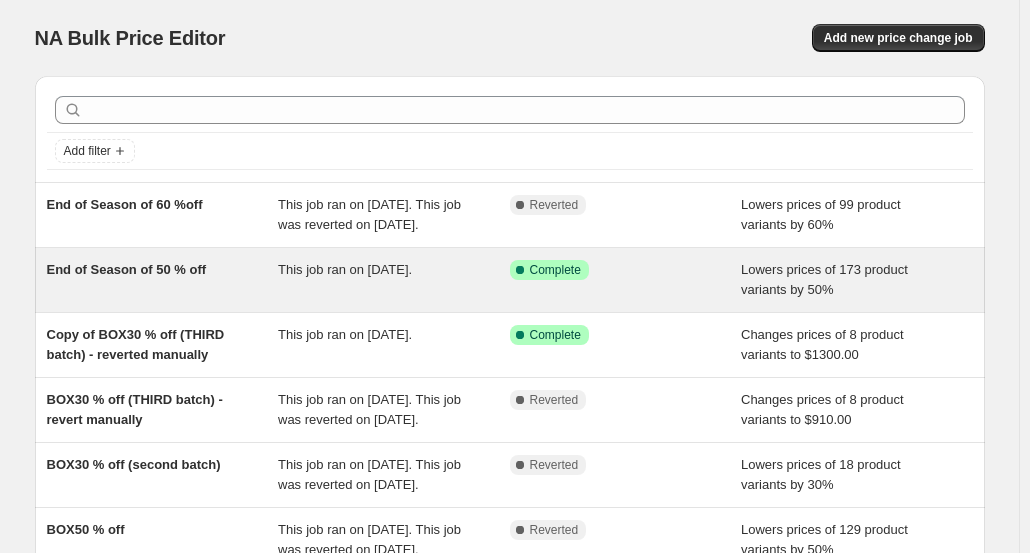 click on "This job ran on [DATE]." at bounding box center [394, 280] 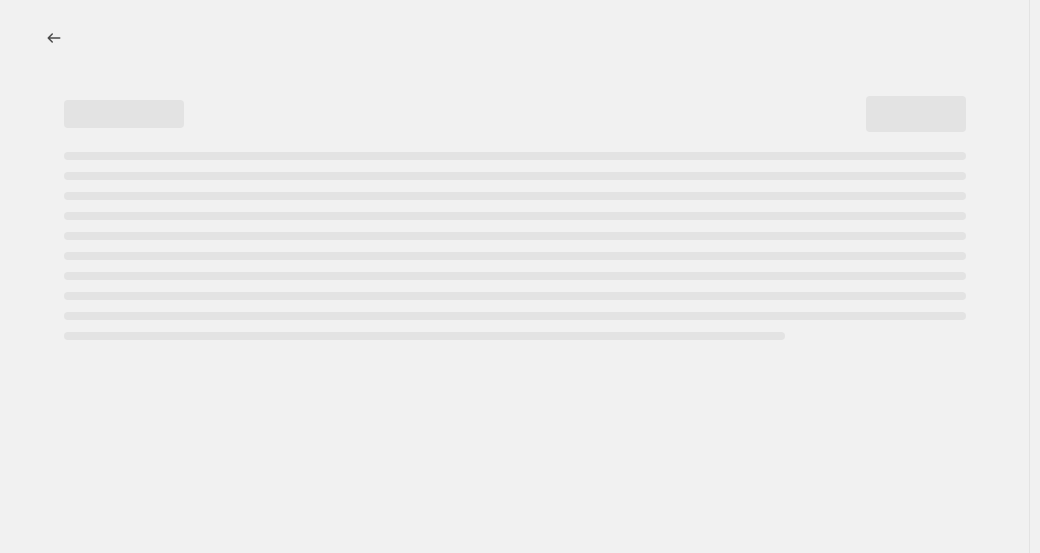 select on "percentage" 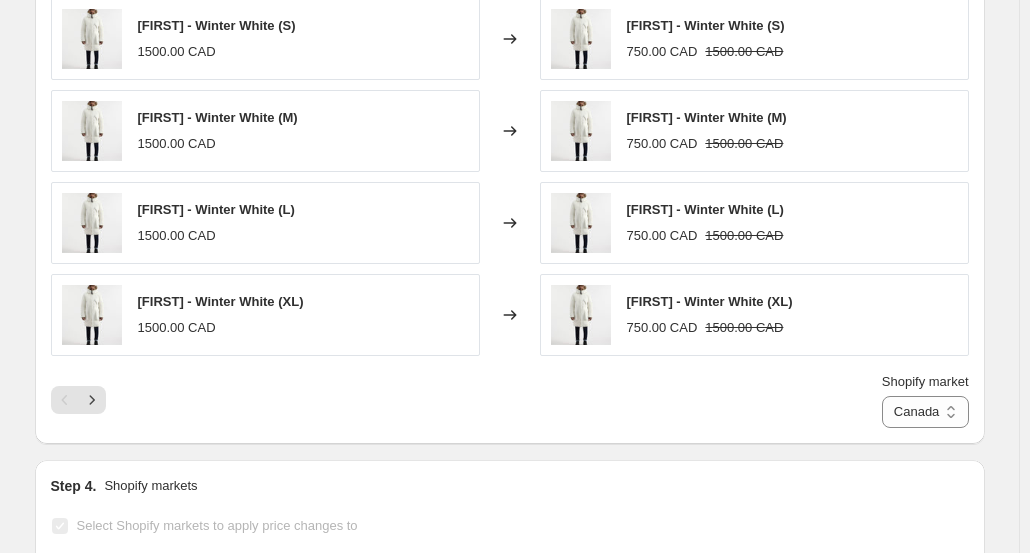 scroll, scrollTop: 1700, scrollLeft: 0, axis: vertical 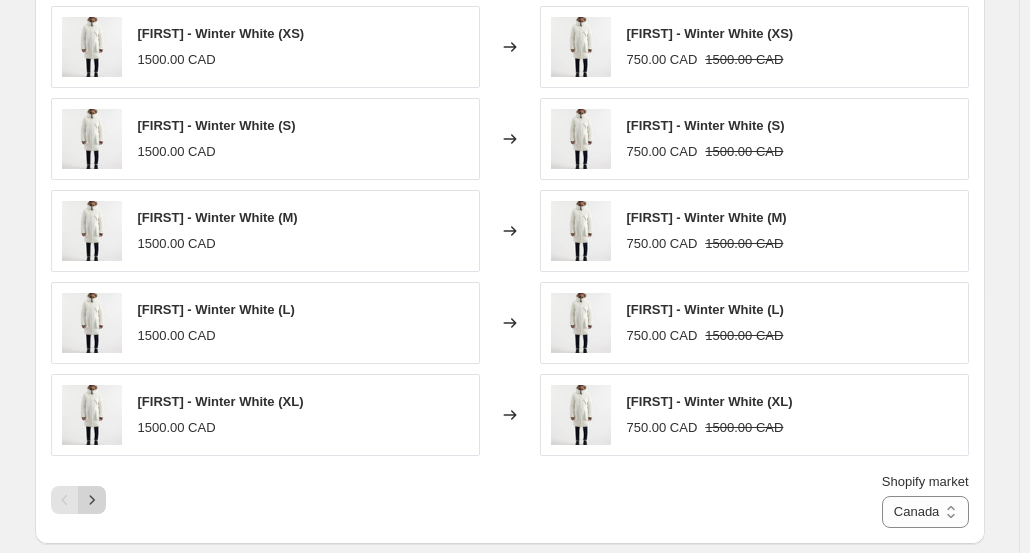 click 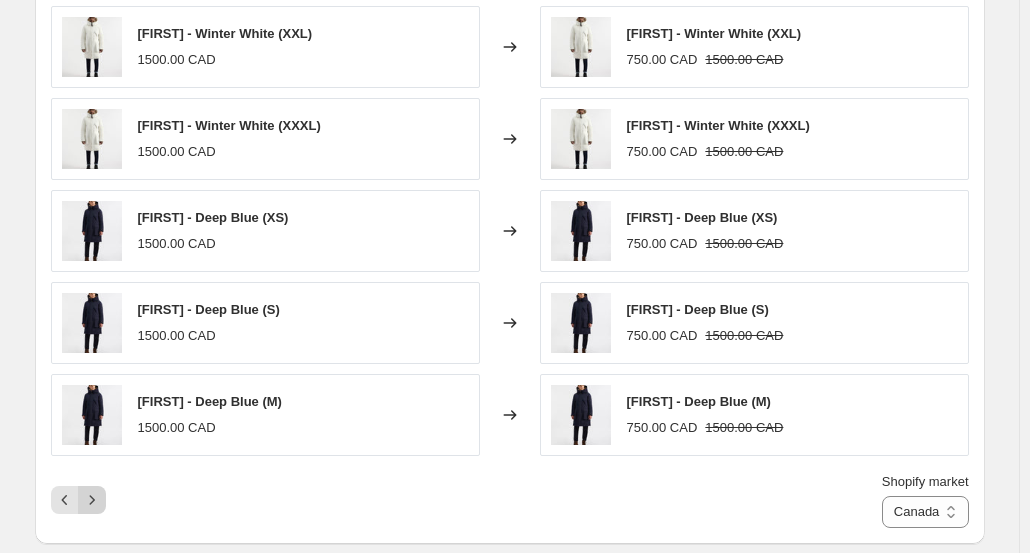 click 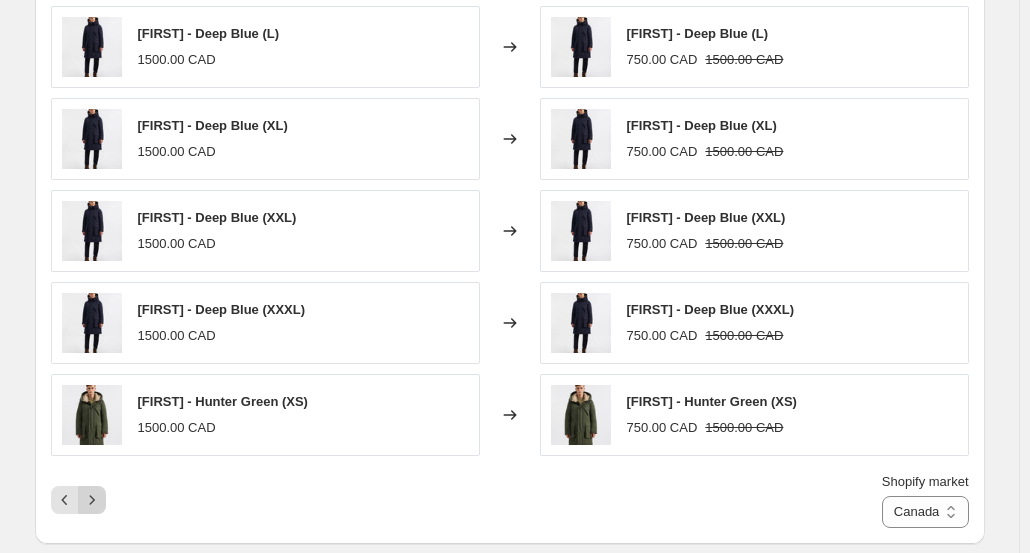click 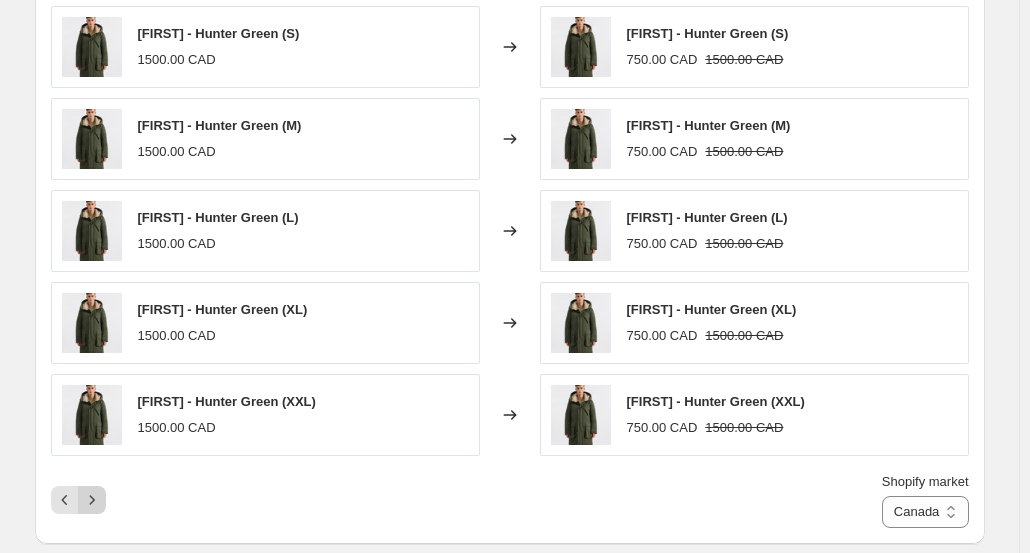 click 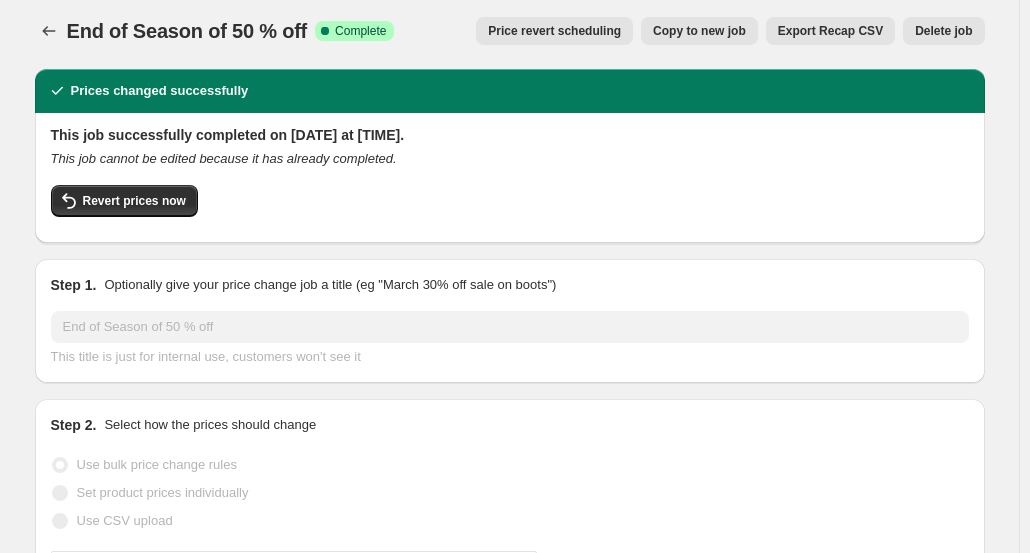 scroll, scrollTop: 0, scrollLeft: 0, axis: both 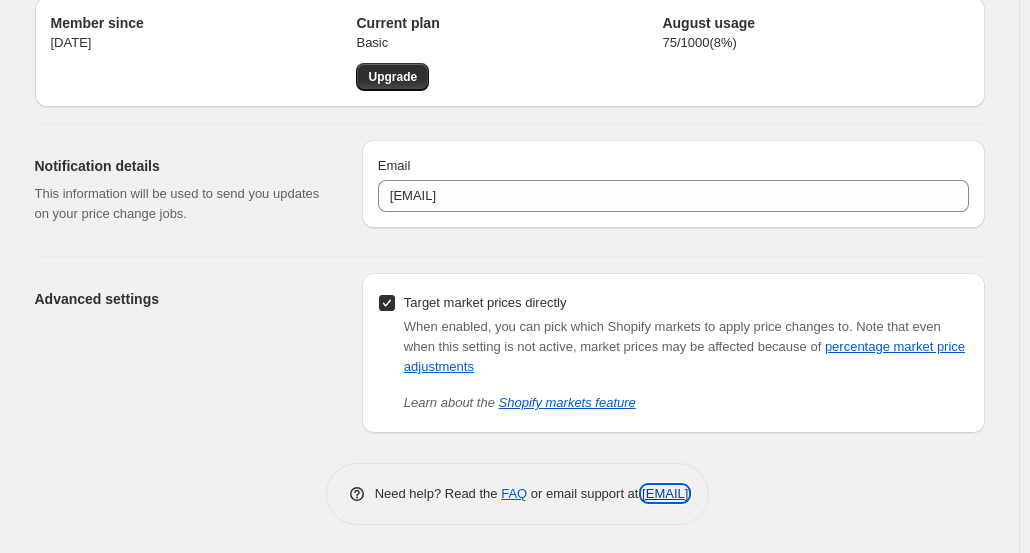 click on "[EMAIL]" at bounding box center [665, 493] 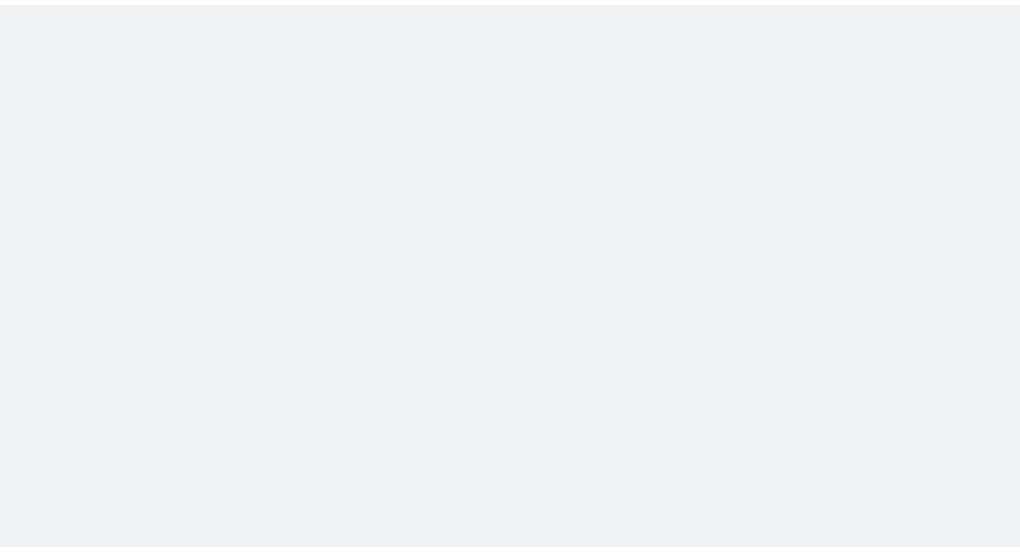scroll, scrollTop: 0, scrollLeft: 0, axis: both 